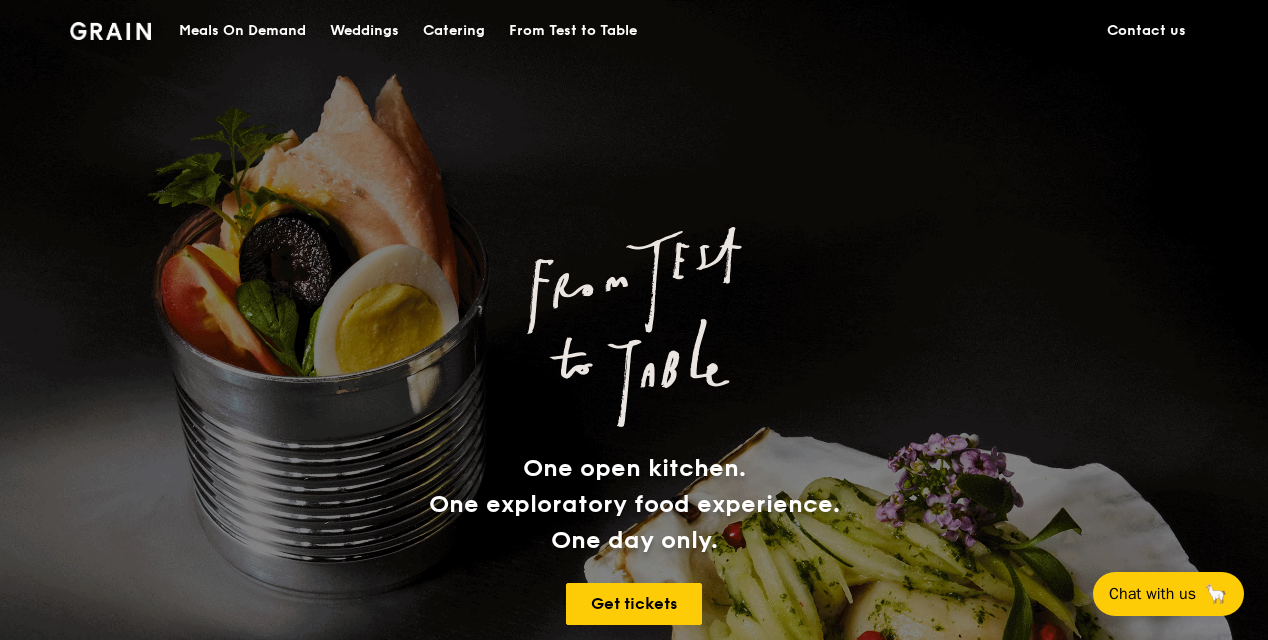 scroll, scrollTop: 0, scrollLeft: 0, axis: both 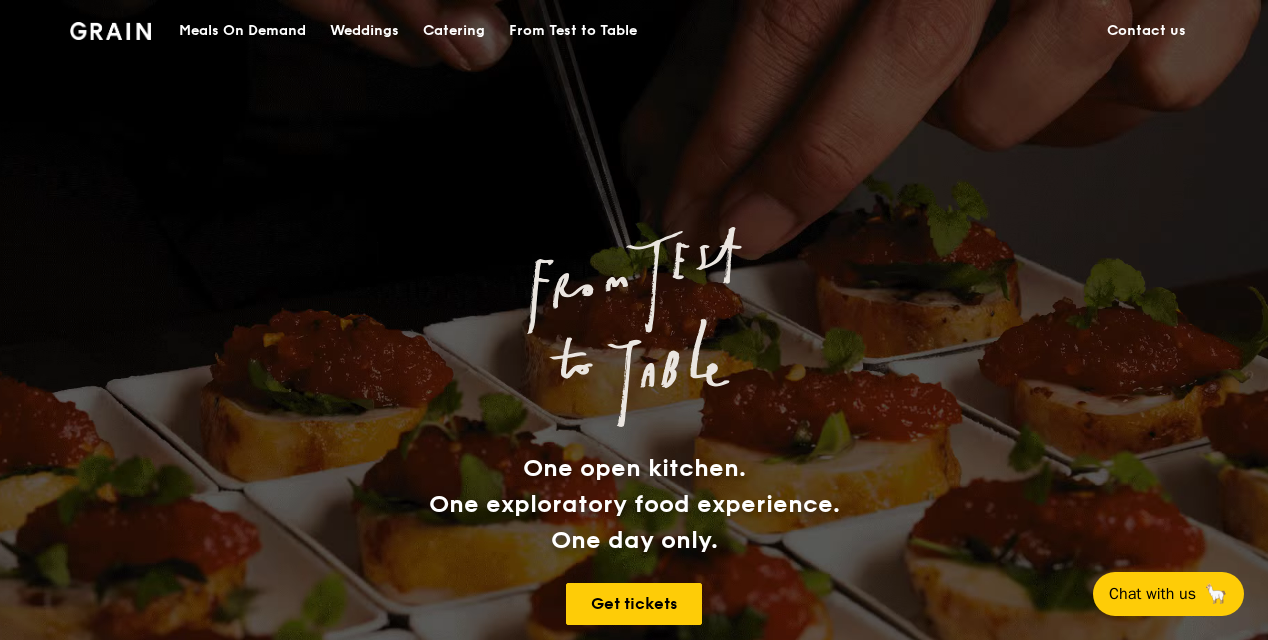 click on "Meals On Demand" at bounding box center (242, 31) 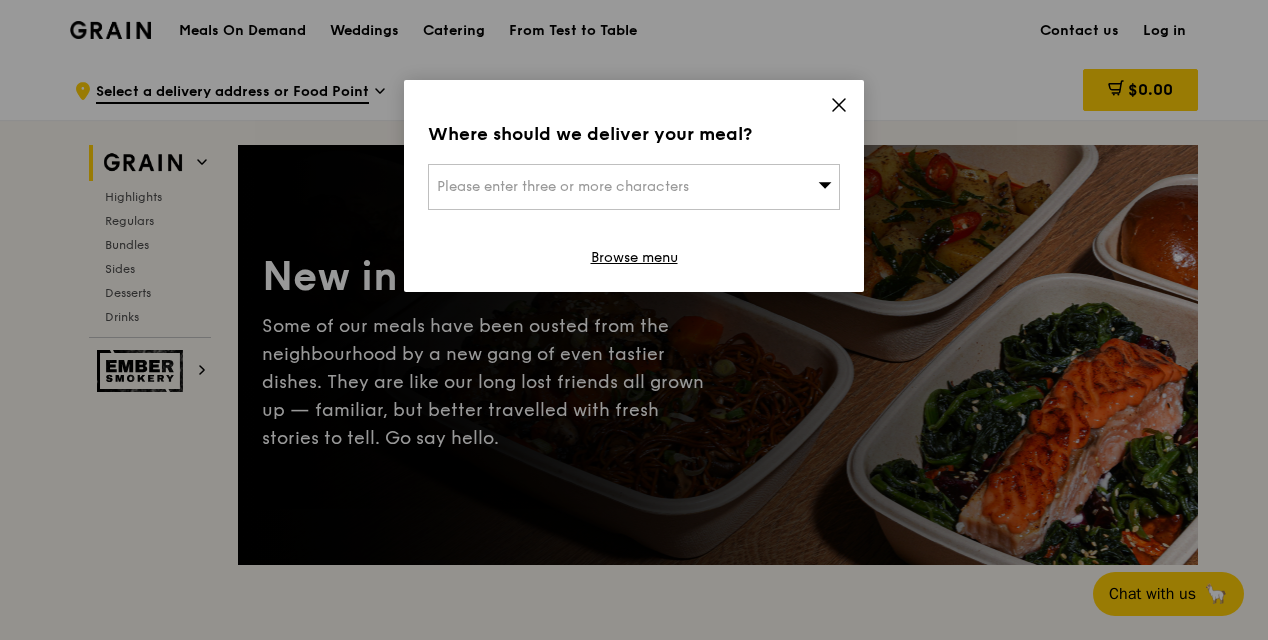 click on "Please enter three or more characters" at bounding box center (634, 187) 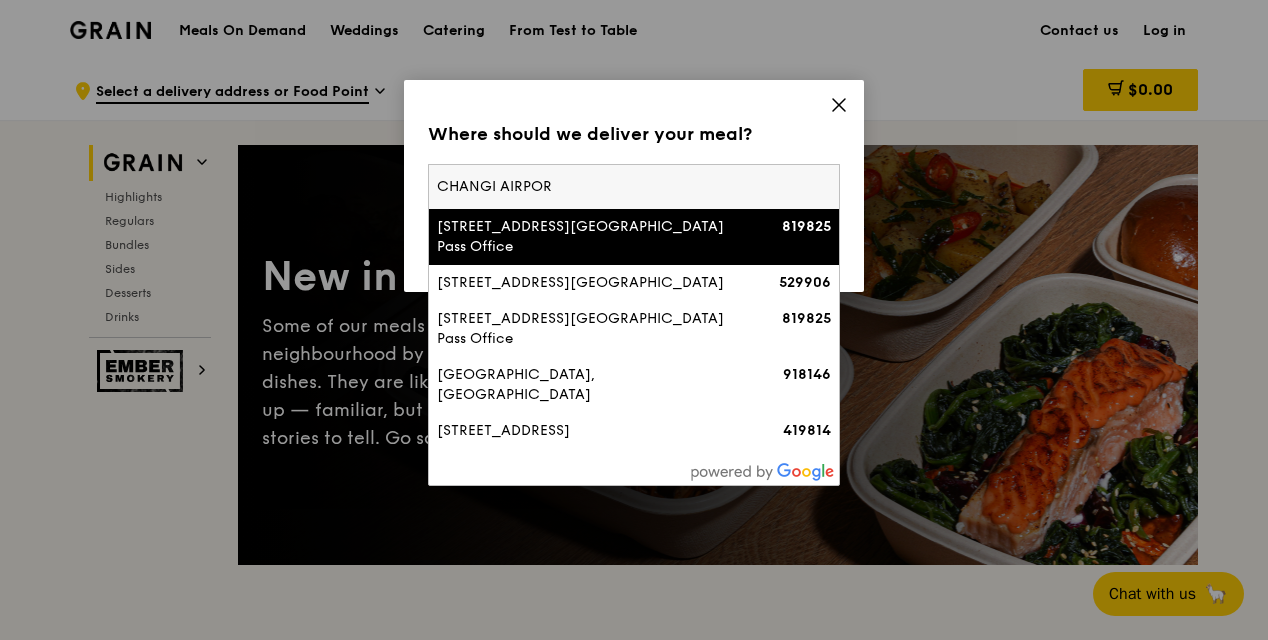 type on "CHANGI AIRPORT" 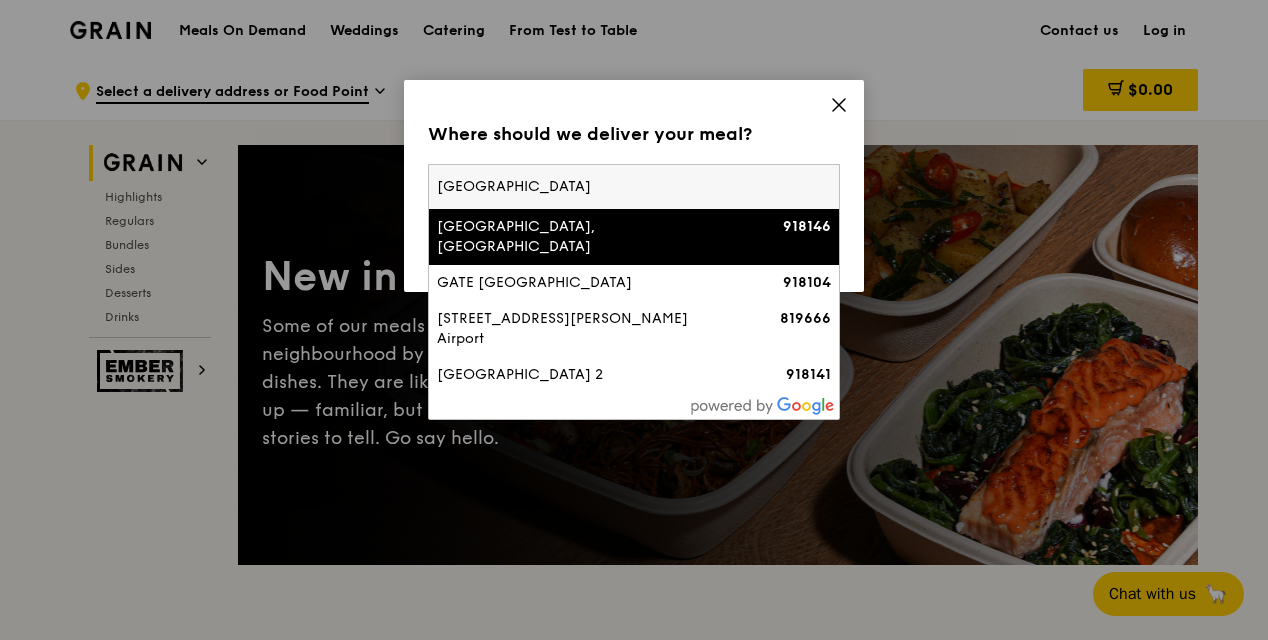 click on "Airport Boulevard, Changi Airport Terminal 2 Building" at bounding box center (585, 237) 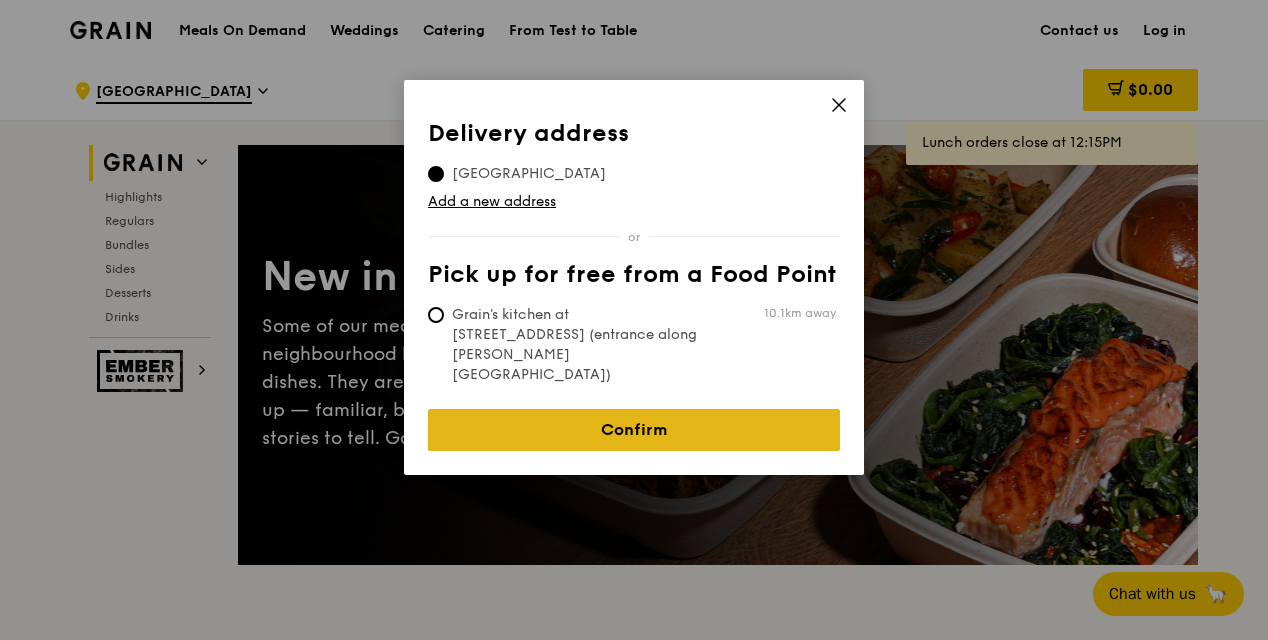 click on "Confirm" at bounding box center (634, 430) 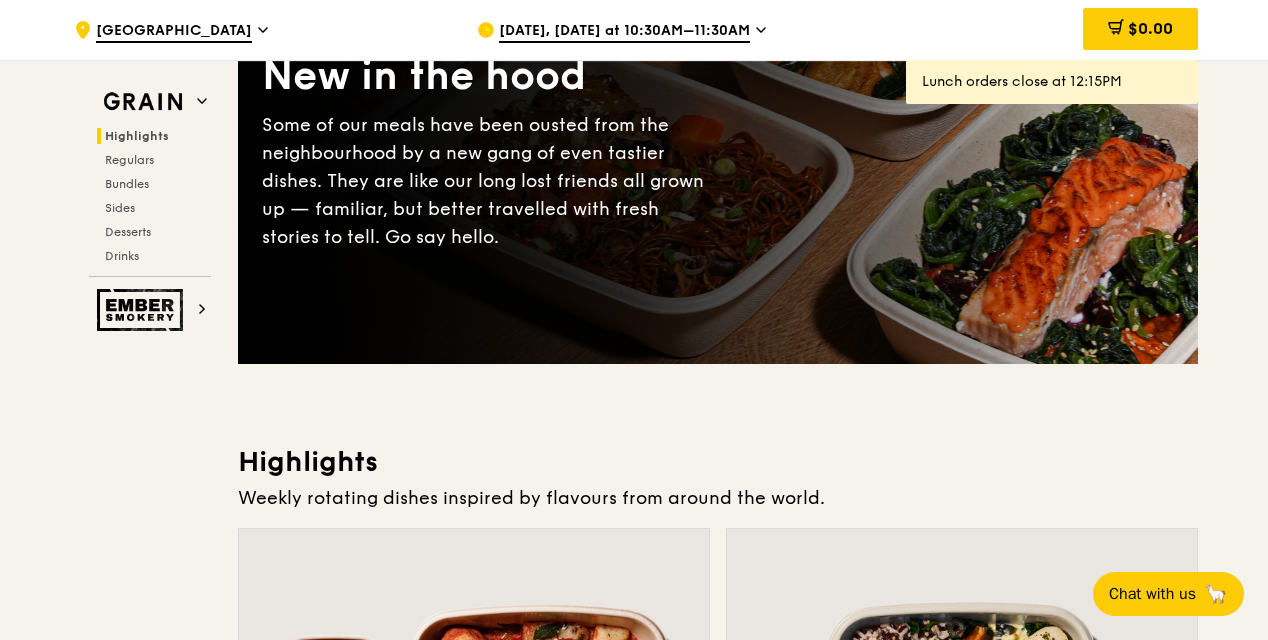 scroll, scrollTop: 0, scrollLeft: 0, axis: both 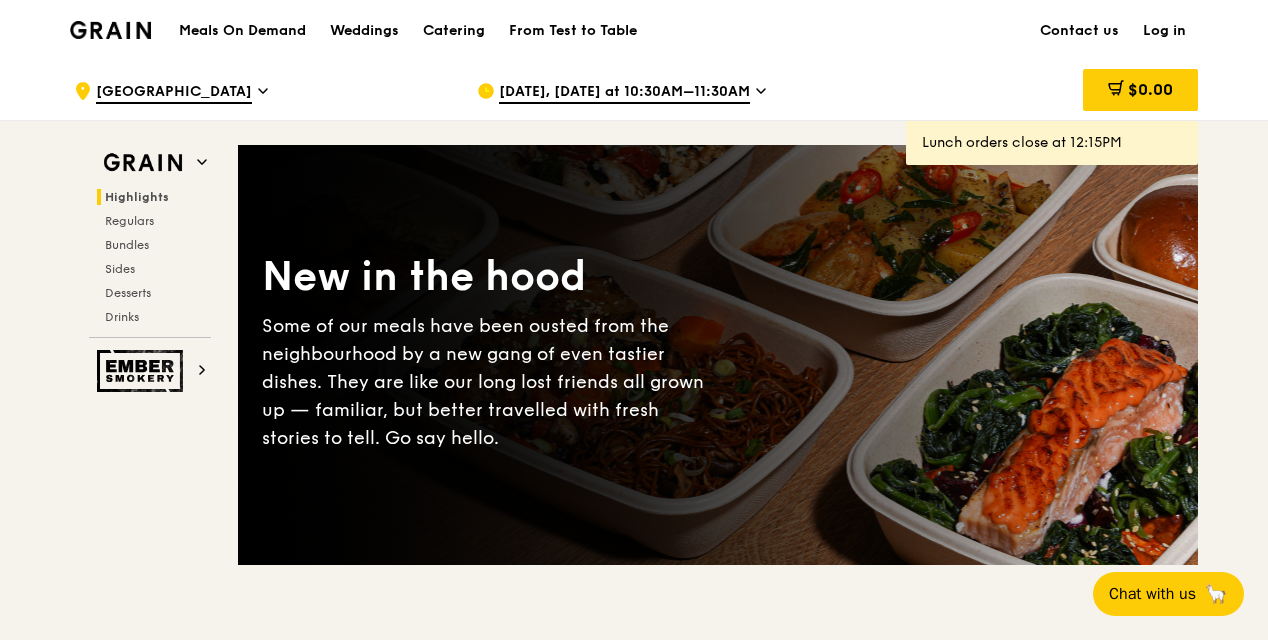 click on "Jul 10, Today at 10:30AM–11:30AM" at bounding box center (662, 91) 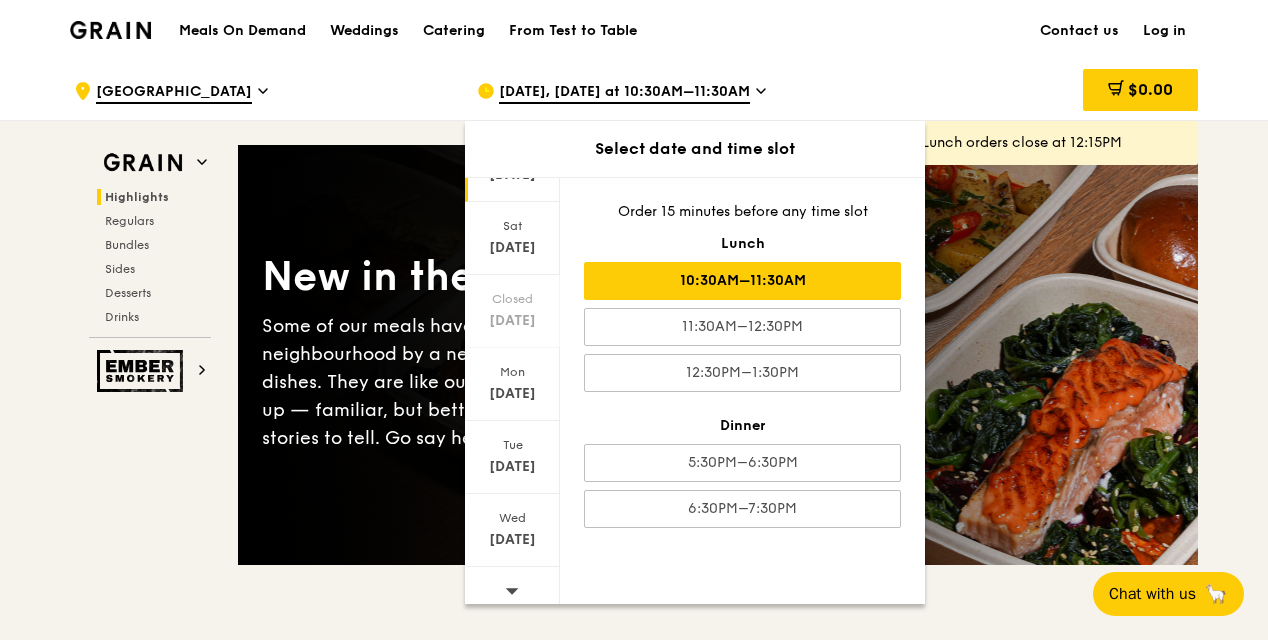 scroll, scrollTop: 188, scrollLeft: 0, axis: vertical 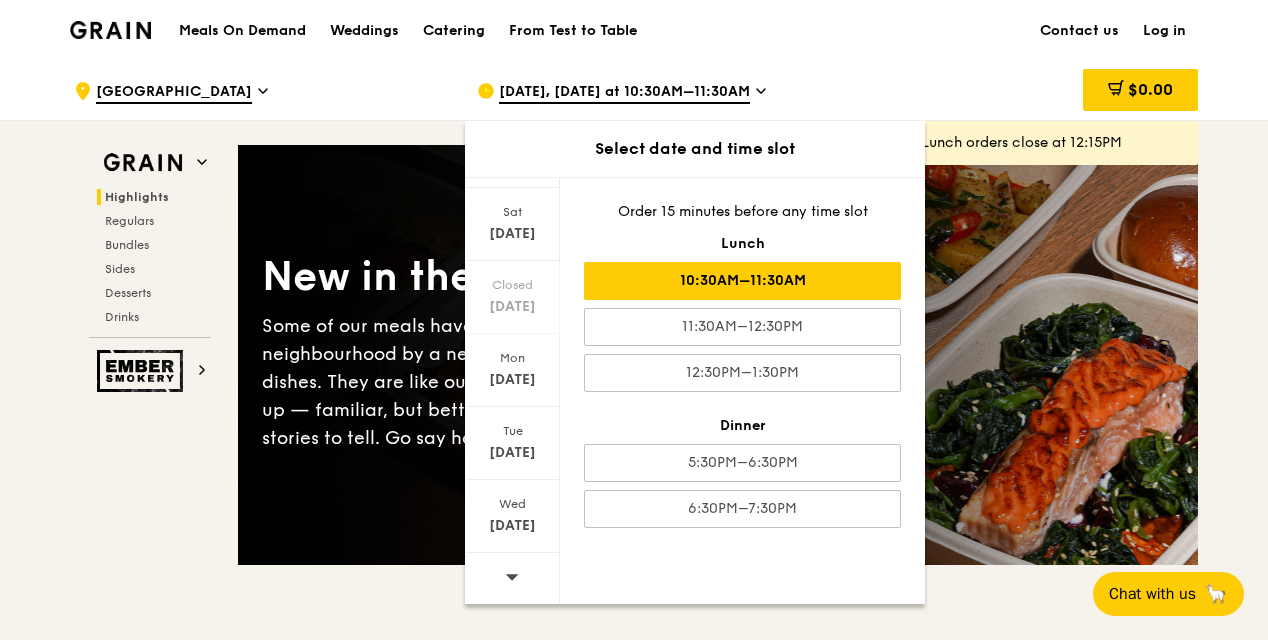 click at bounding box center [512, 578] 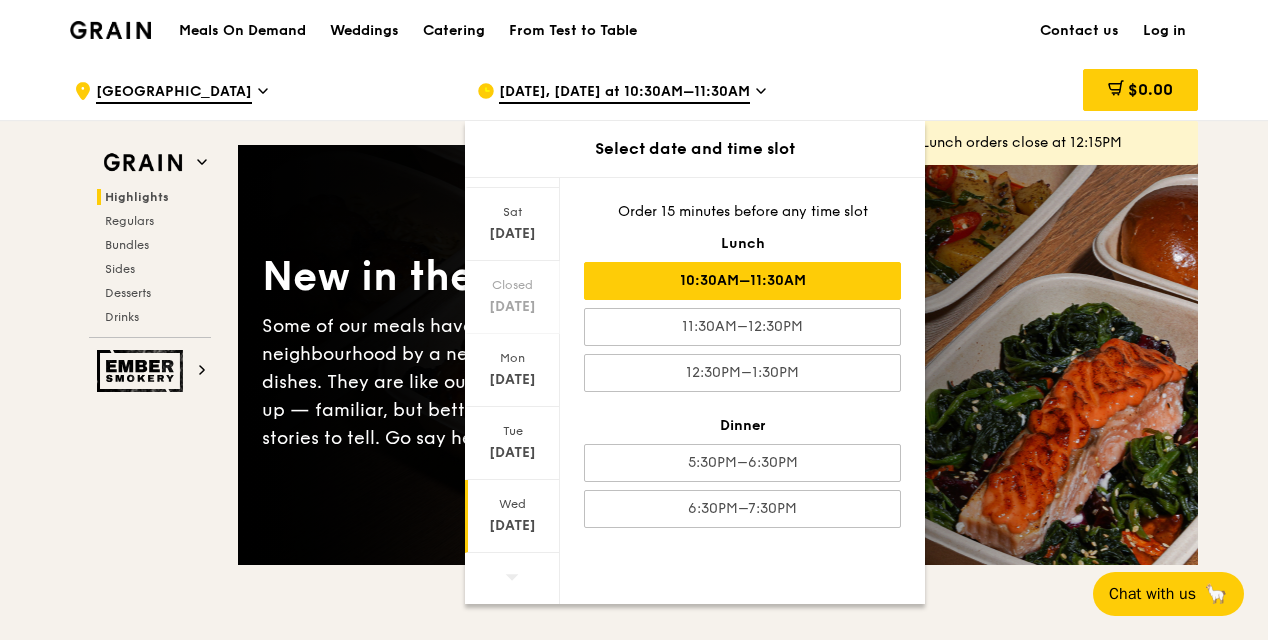 click on "[DATE]" at bounding box center [512, 526] 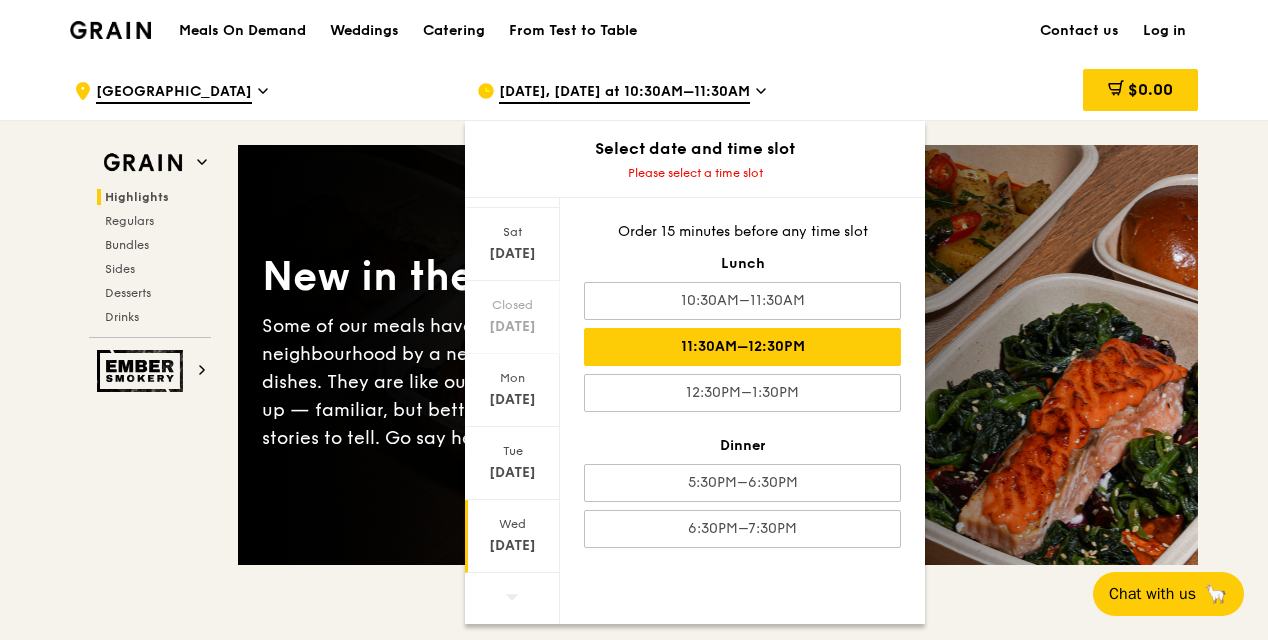 click on "11:30AM–12:30PM" at bounding box center [742, 347] 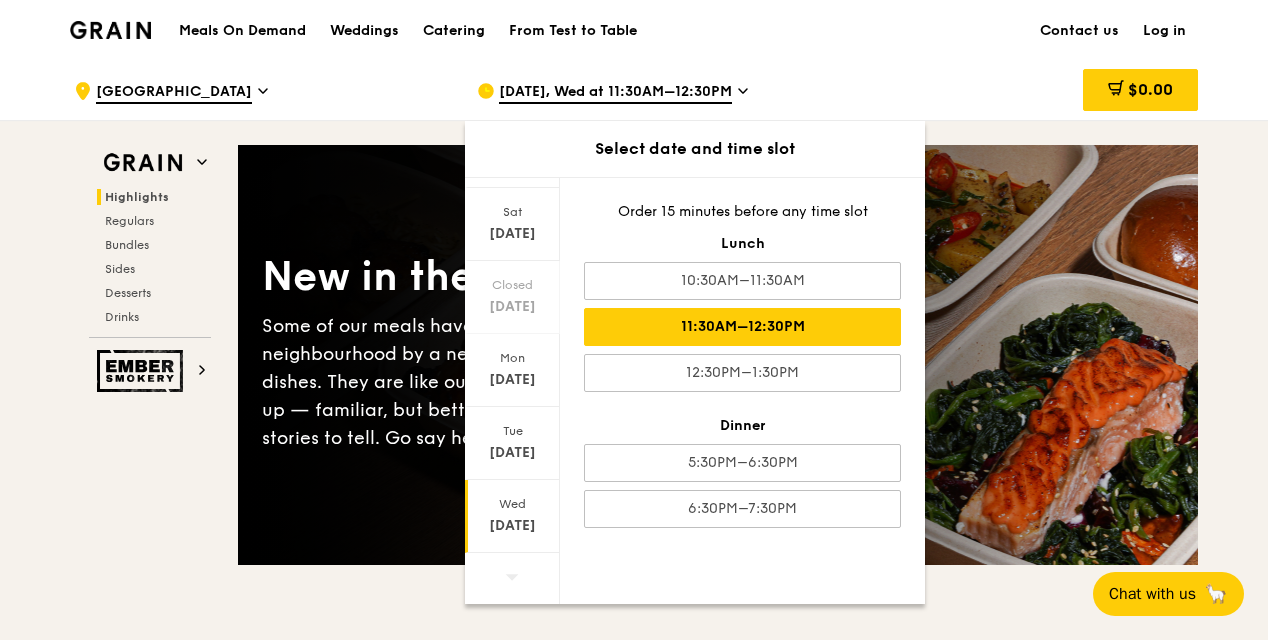 click on "$0.00" at bounding box center [1037, 91] 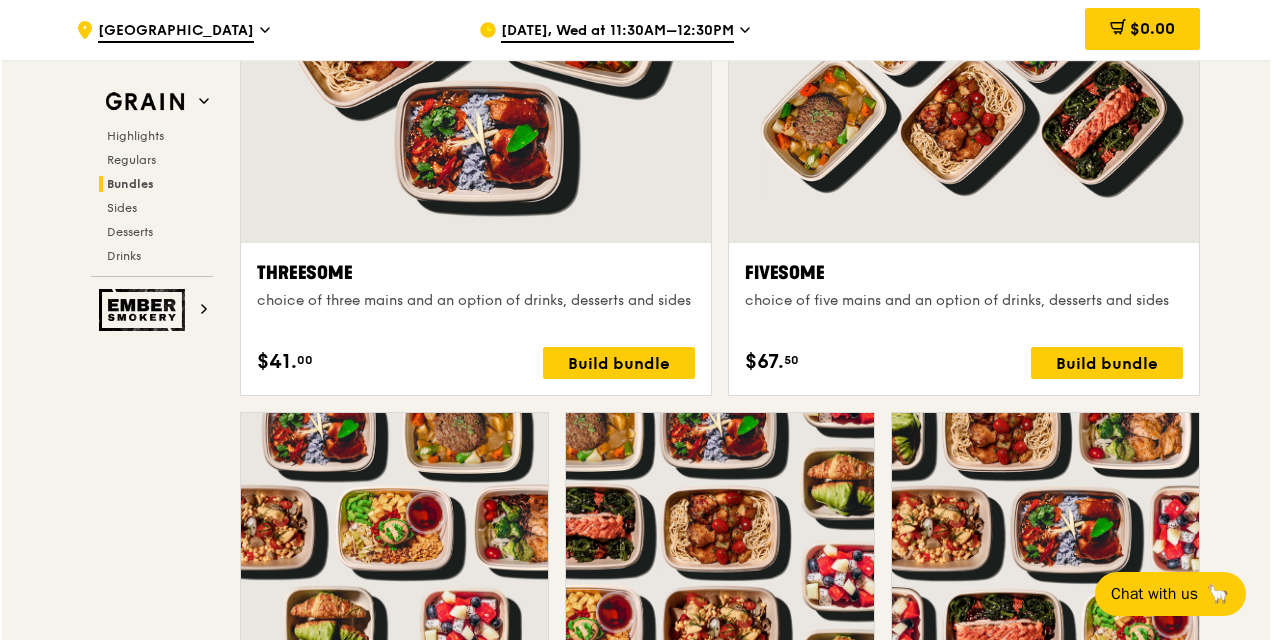 scroll, scrollTop: 3600, scrollLeft: 0, axis: vertical 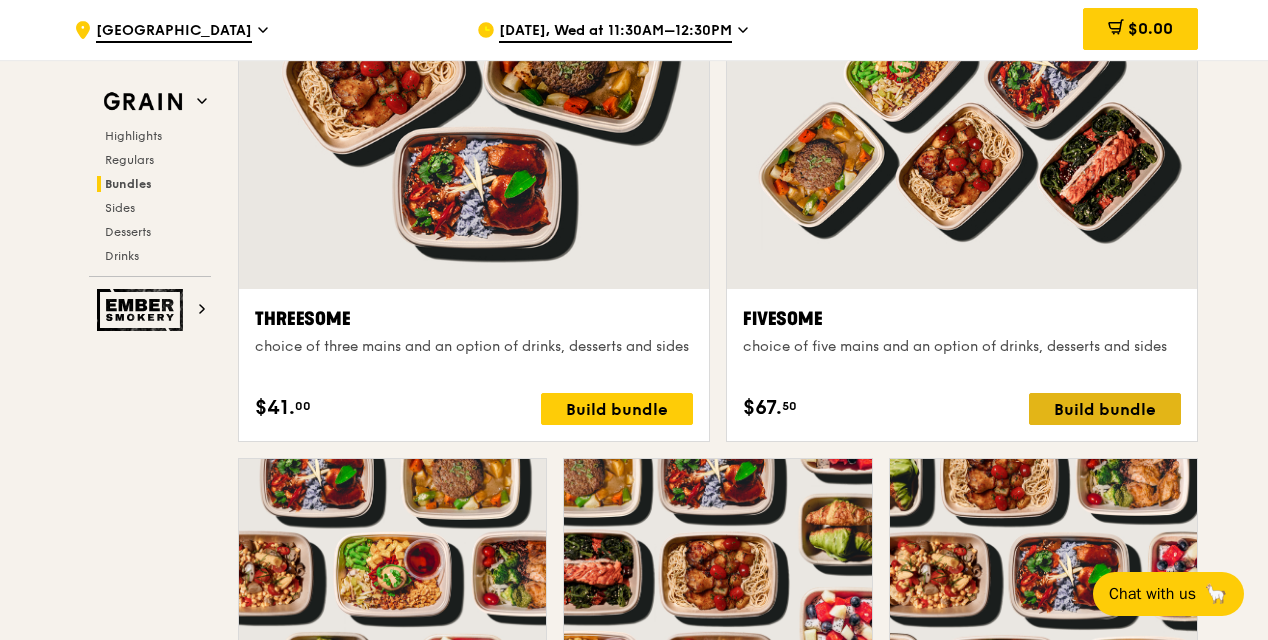 click on "Build bundle" at bounding box center [1105, 409] 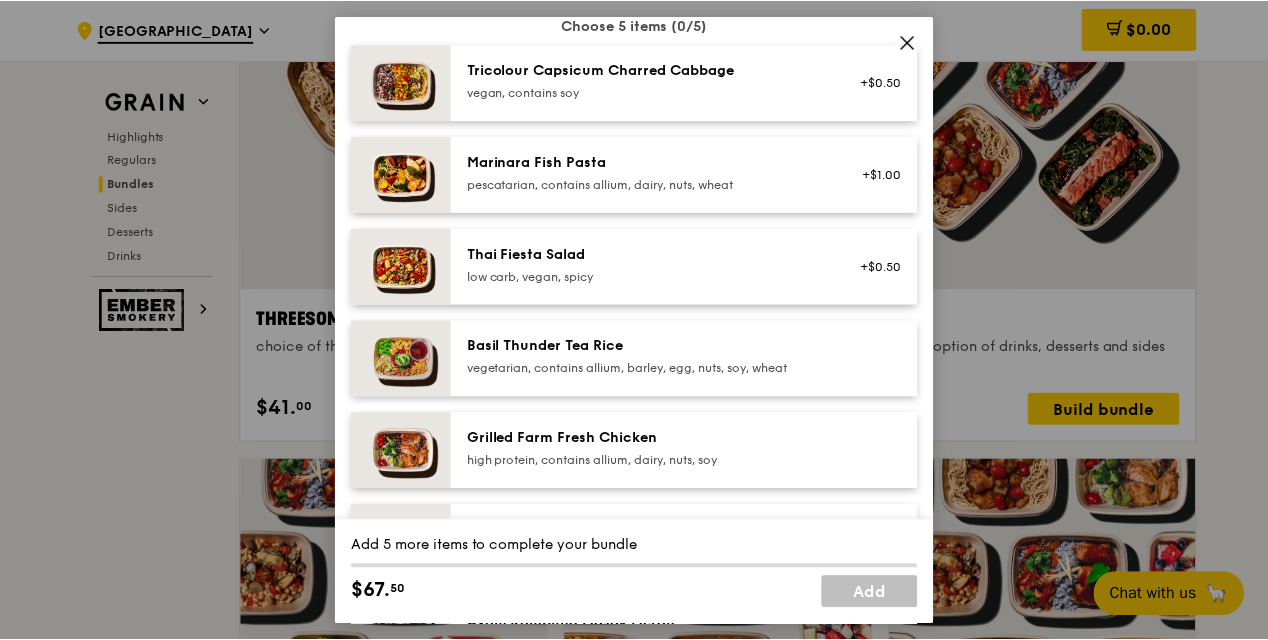 scroll, scrollTop: 0, scrollLeft: 0, axis: both 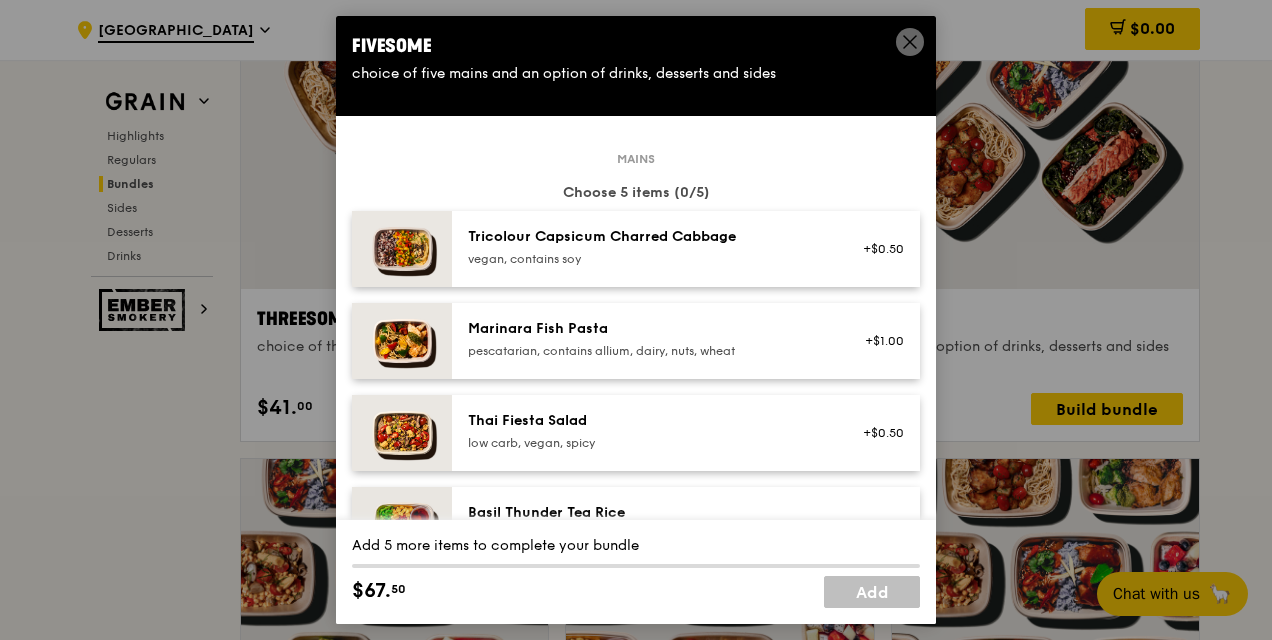 click 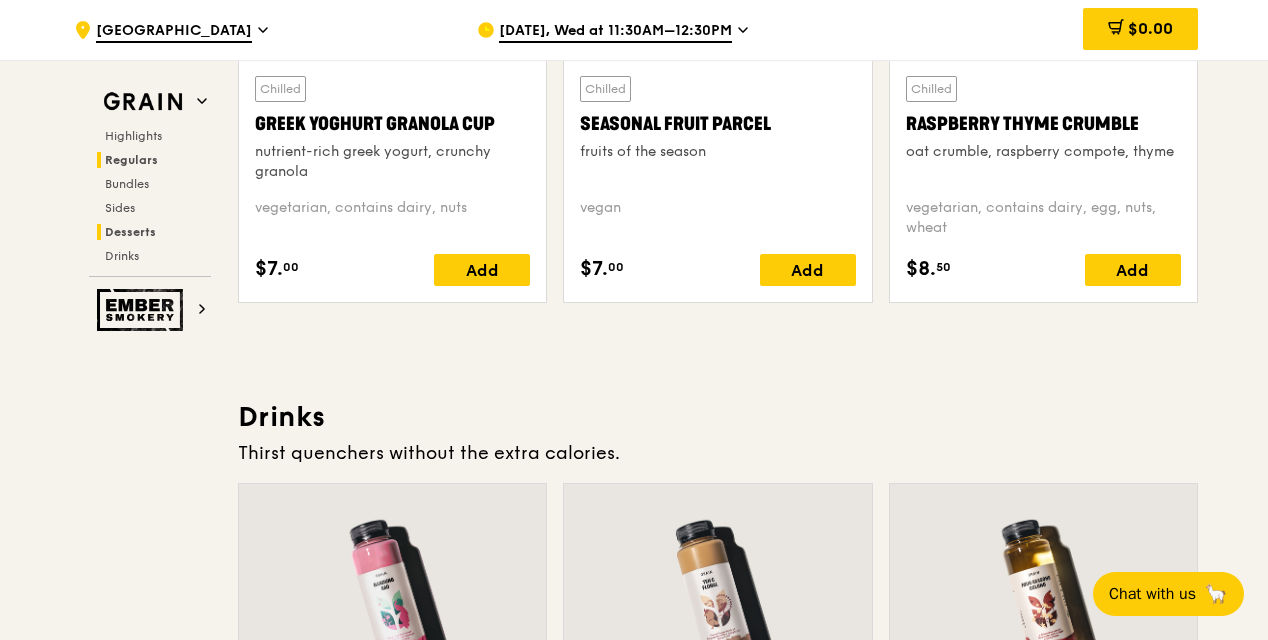 click on "Regulars" at bounding box center (131, 160) 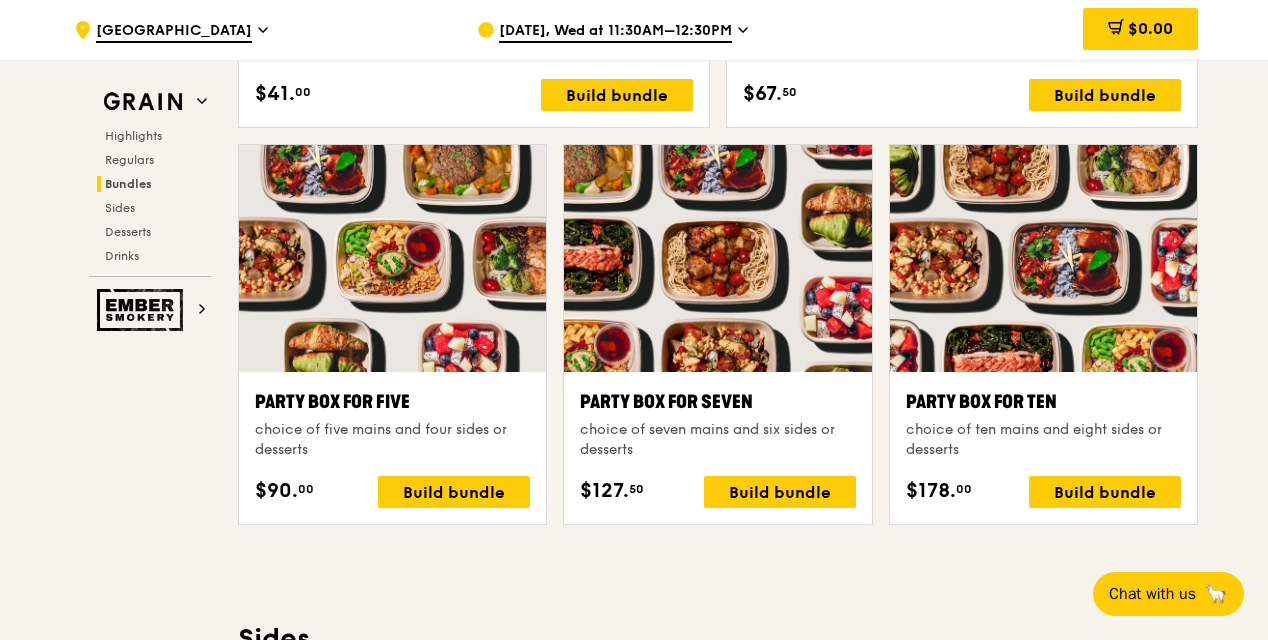 scroll, scrollTop: 4314, scrollLeft: 0, axis: vertical 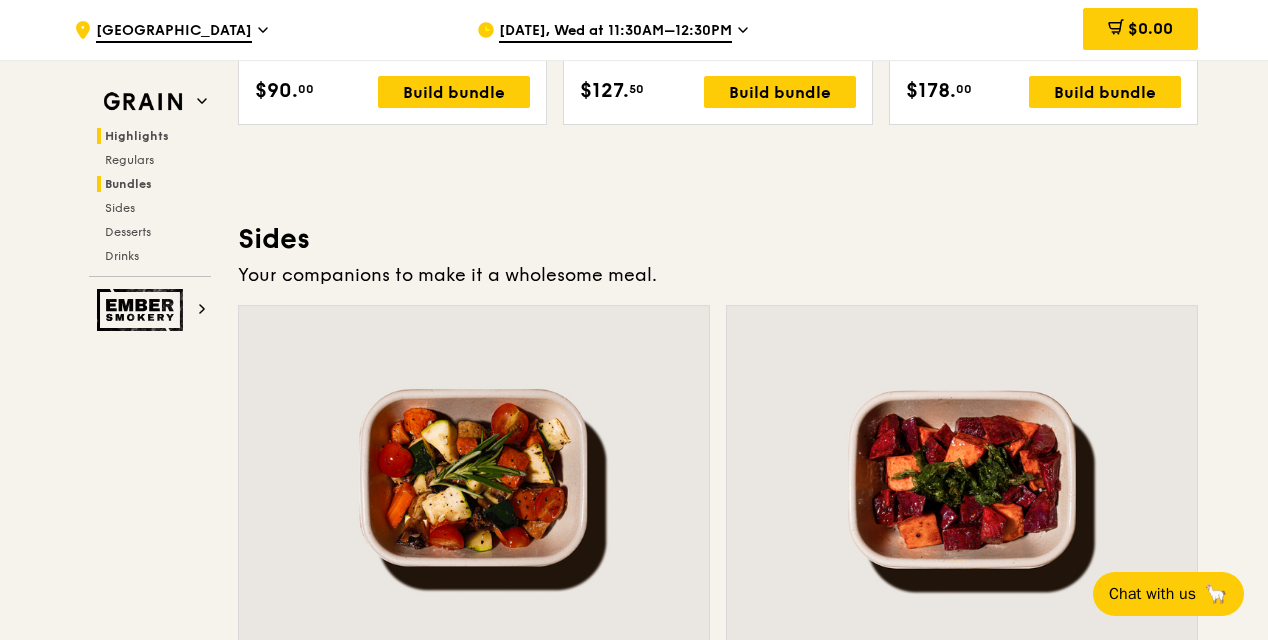click on "Highlights" at bounding box center [137, 136] 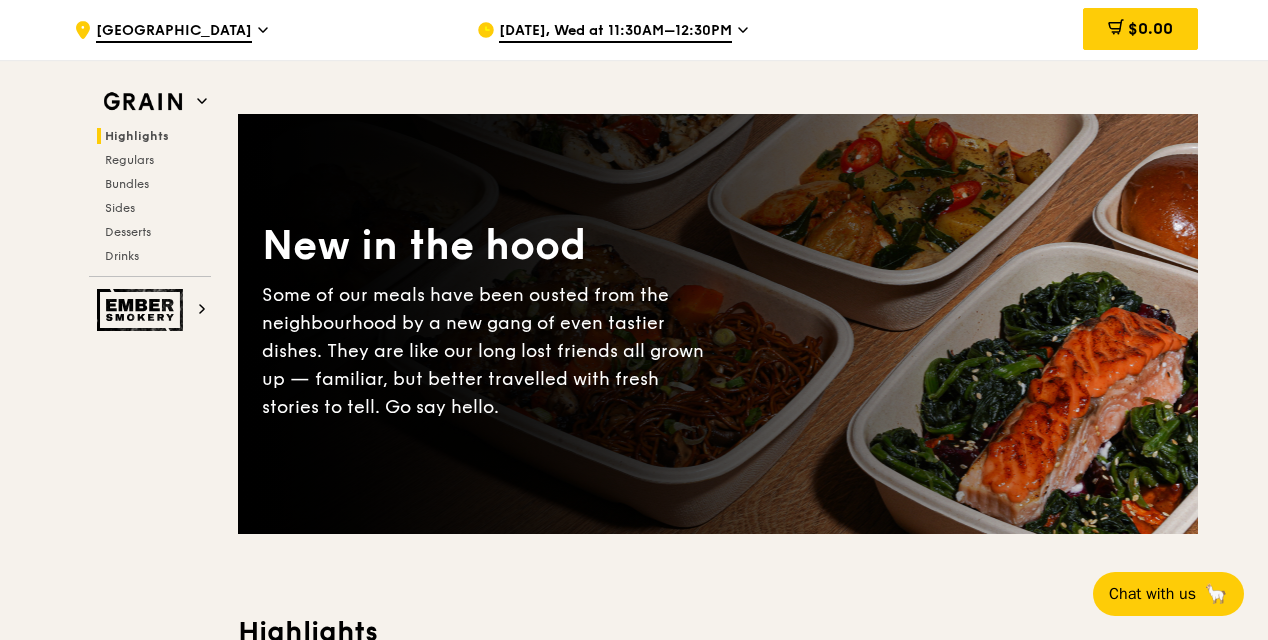 scroll, scrollTop: 0, scrollLeft: 0, axis: both 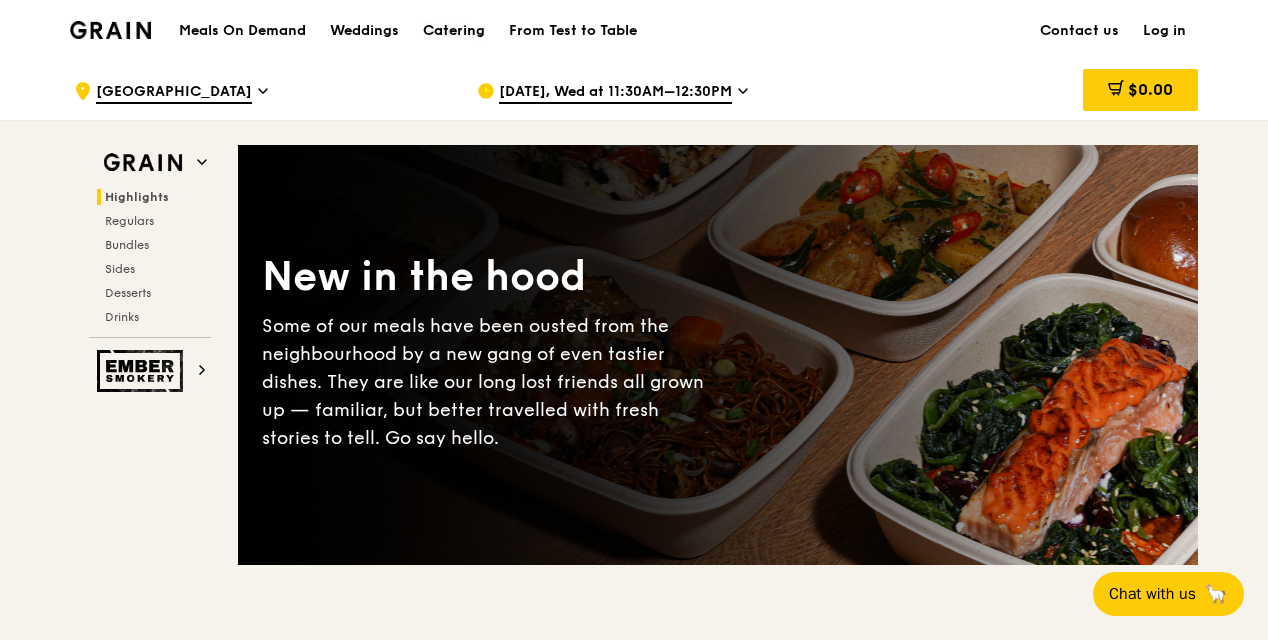 click on "Catering" at bounding box center (454, 31) 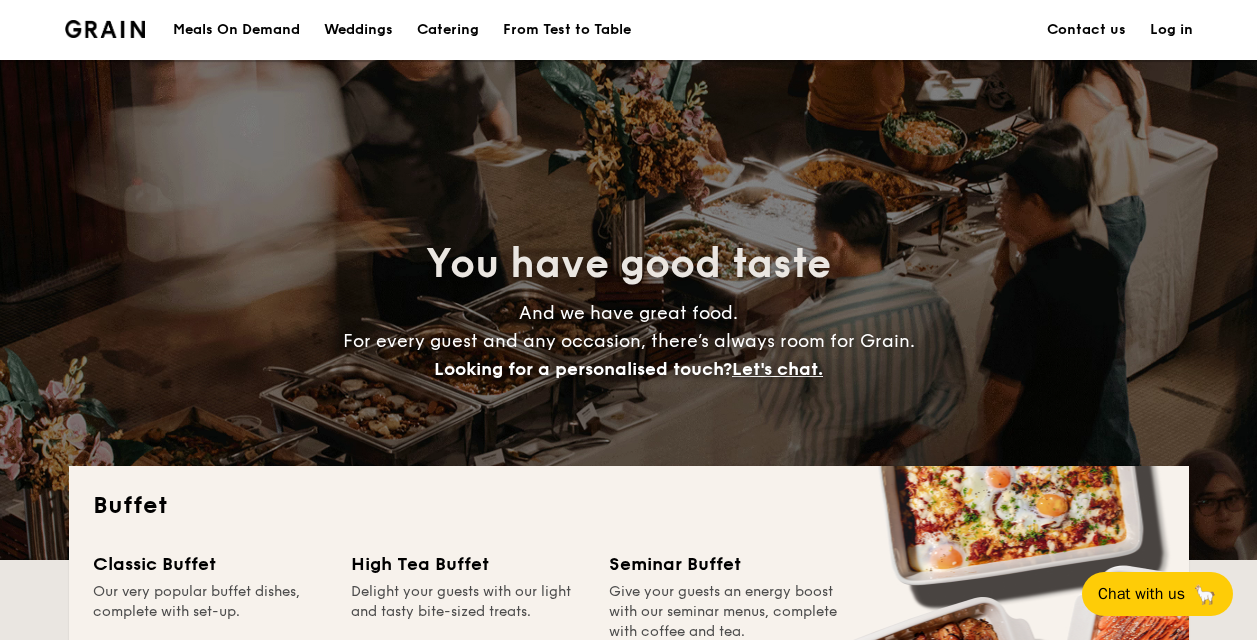 scroll, scrollTop: 300, scrollLeft: 0, axis: vertical 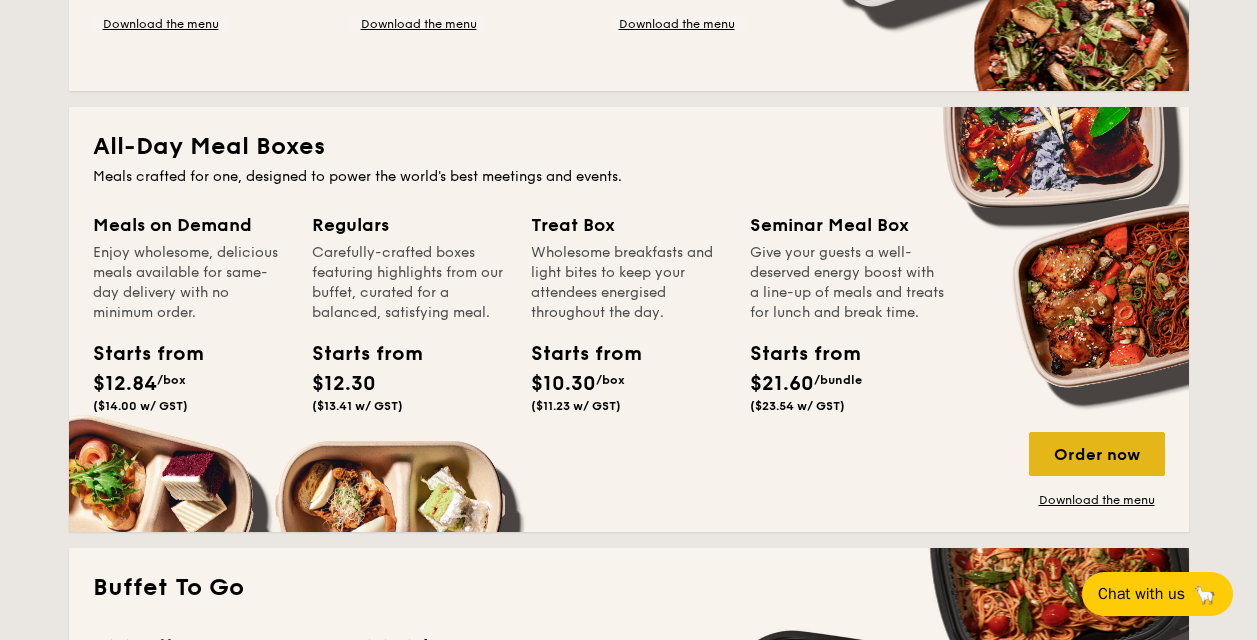 click on "Order now" at bounding box center [1097, 454] 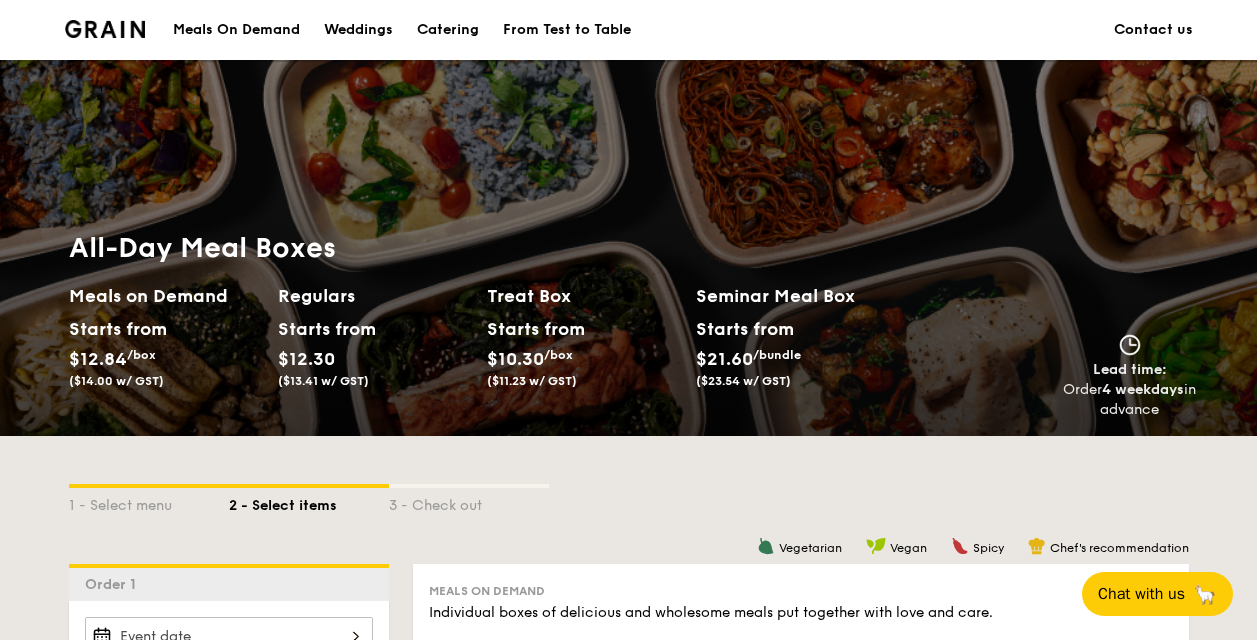 scroll, scrollTop: 475, scrollLeft: 0, axis: vertical 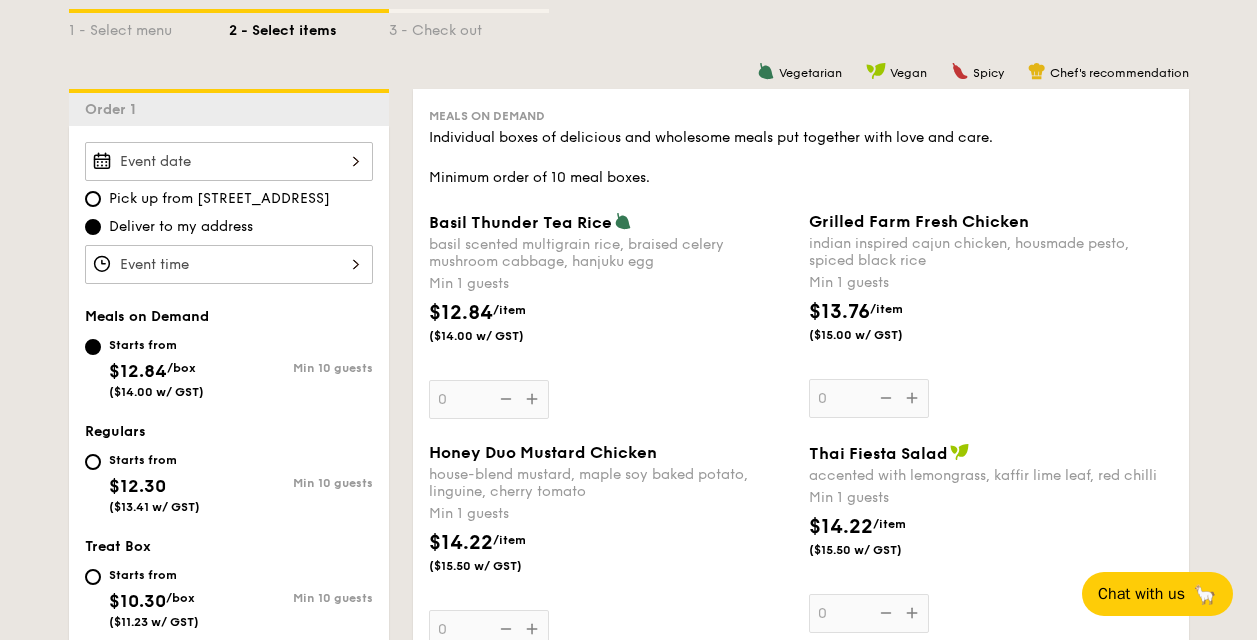 click on "Basil Thunder Tea [PERSON_NAME] scented multigrain rice, braised celery mushroom cabbage, hanjuku egg
Min 1 guests
$12.84
/item
($14.00 w/ GST)
0" at bounding box center (229, 264) 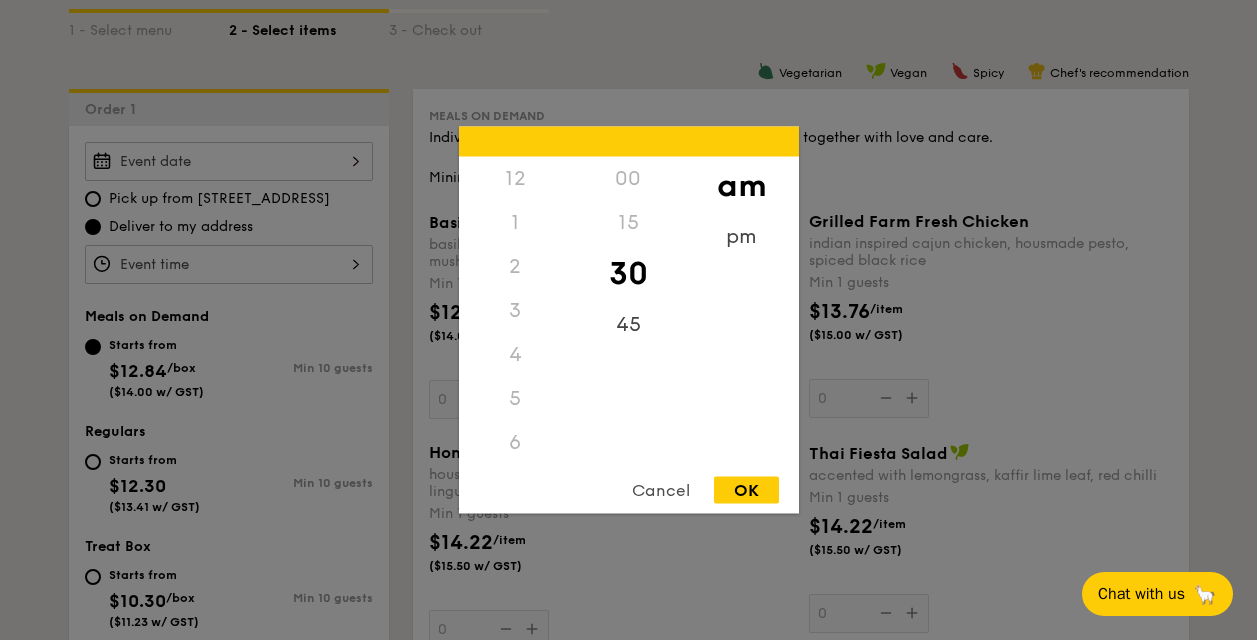 scroll, scrollTop: 220, scrollLeft: 0, axis: vertical 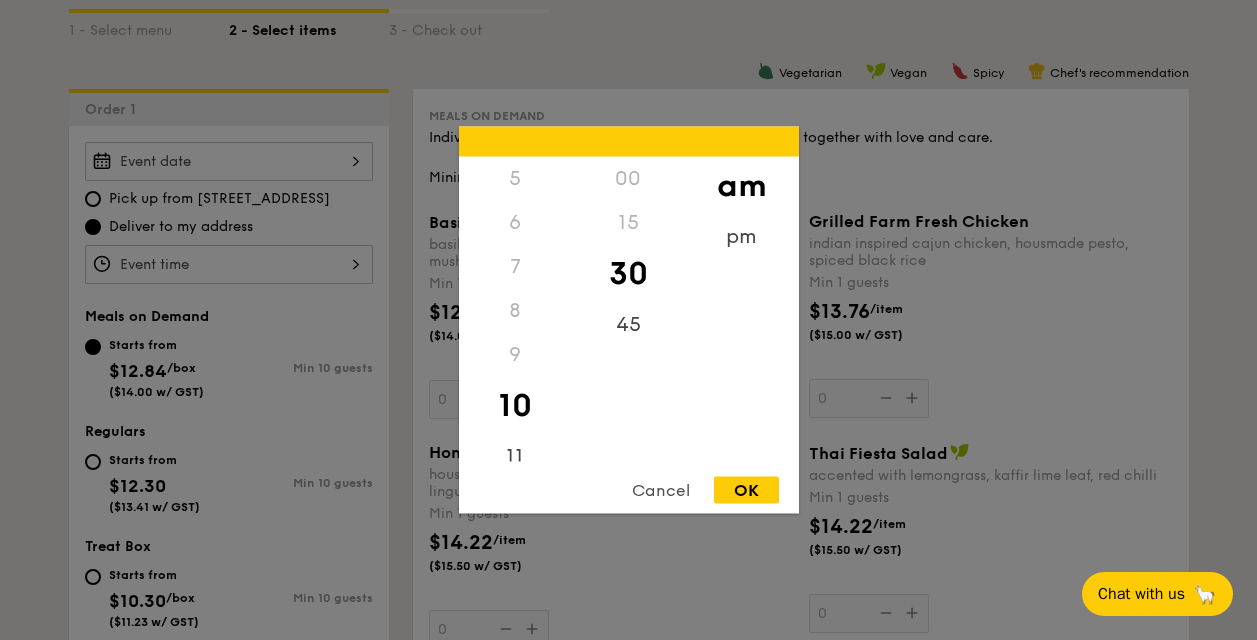 drag, startPoint x: 522, startPoint y: 289, endPoint x: 512, endPoint y: 245, distance: 45.122055 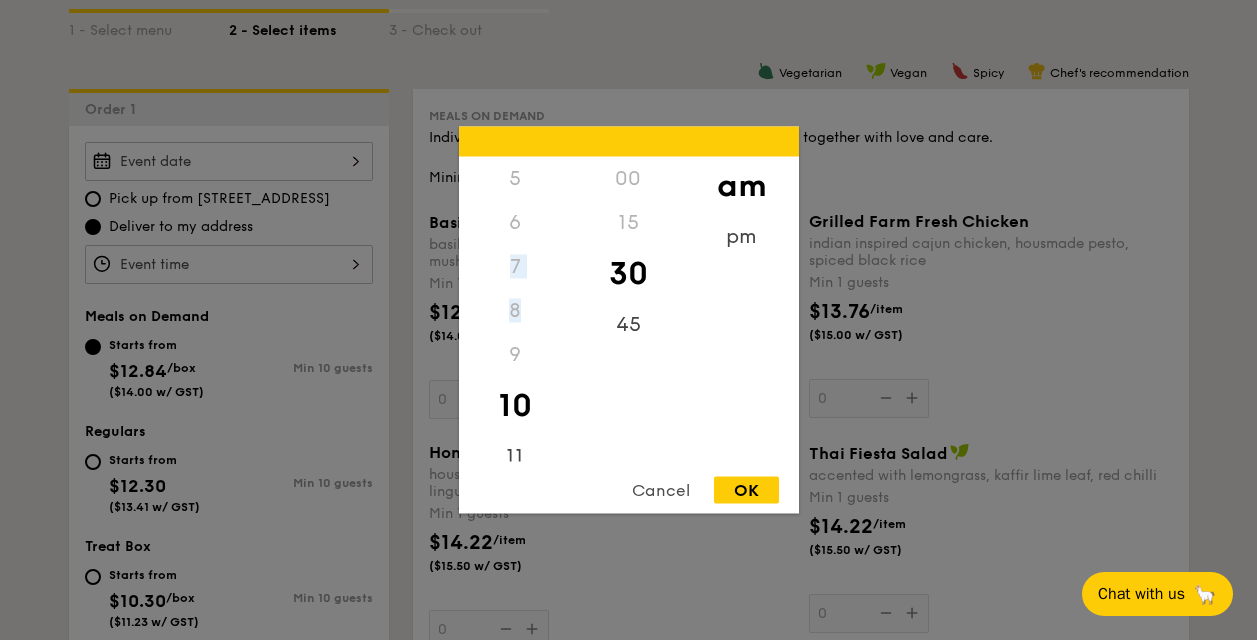 scroll, scrollTop: 236, scrollLeft: 0, axis: vertical 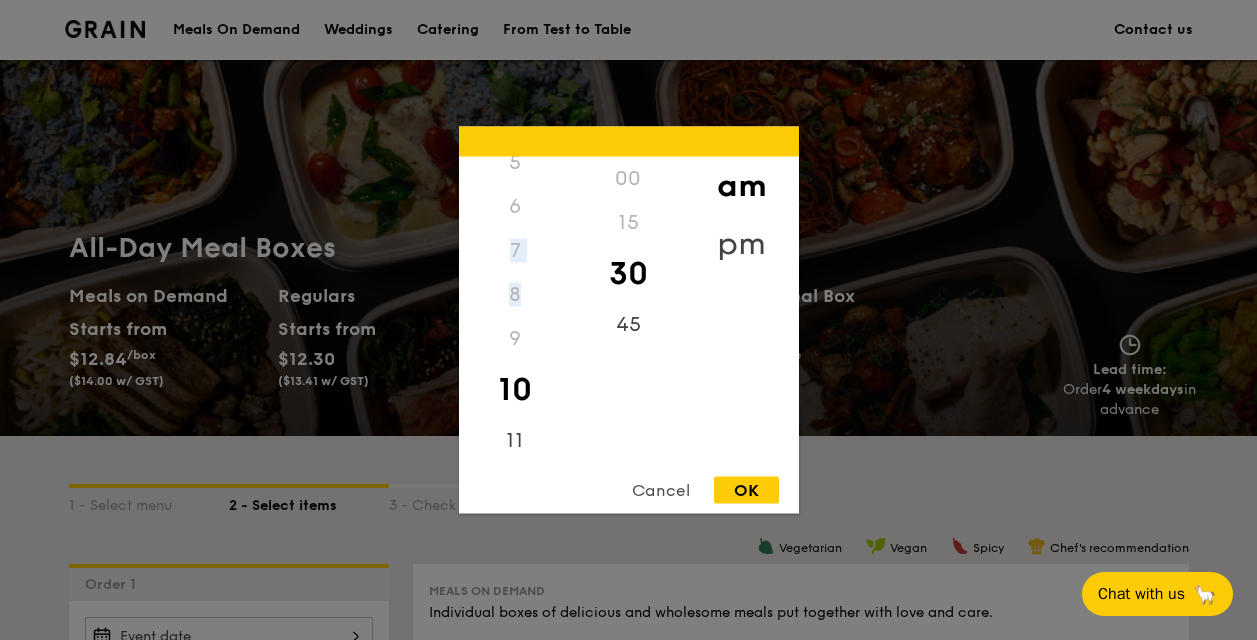 click on "pm" at bounding box center (741, 244) 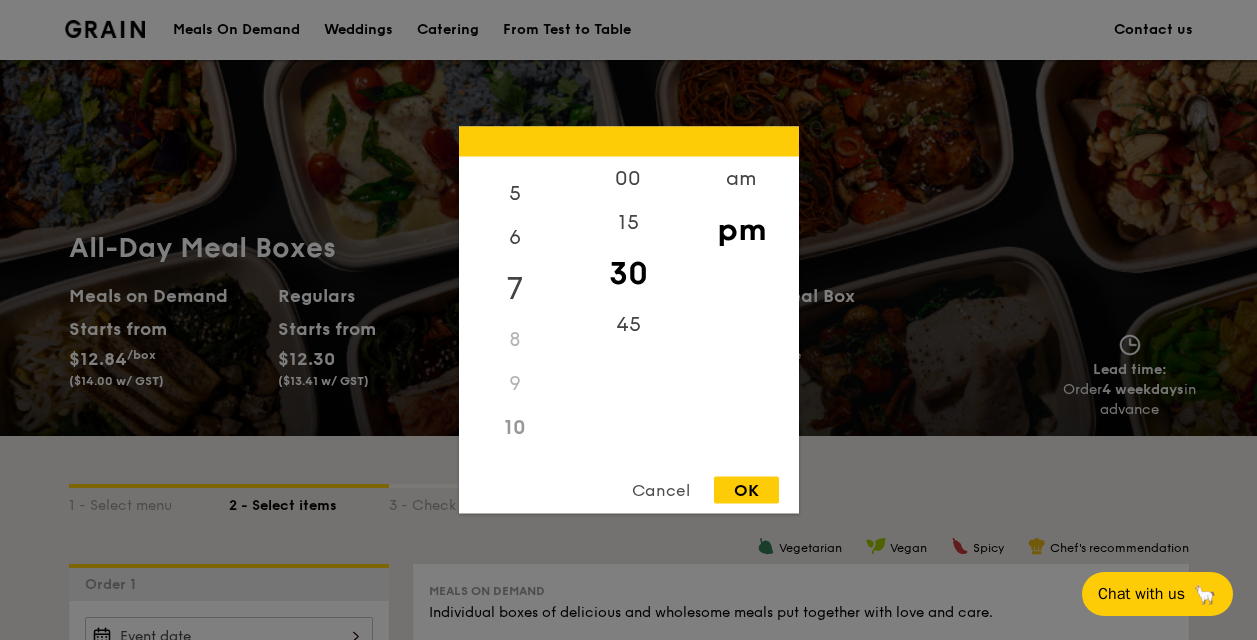 scroll, scrollTop: 0, scrollLeft: 0, axis: both 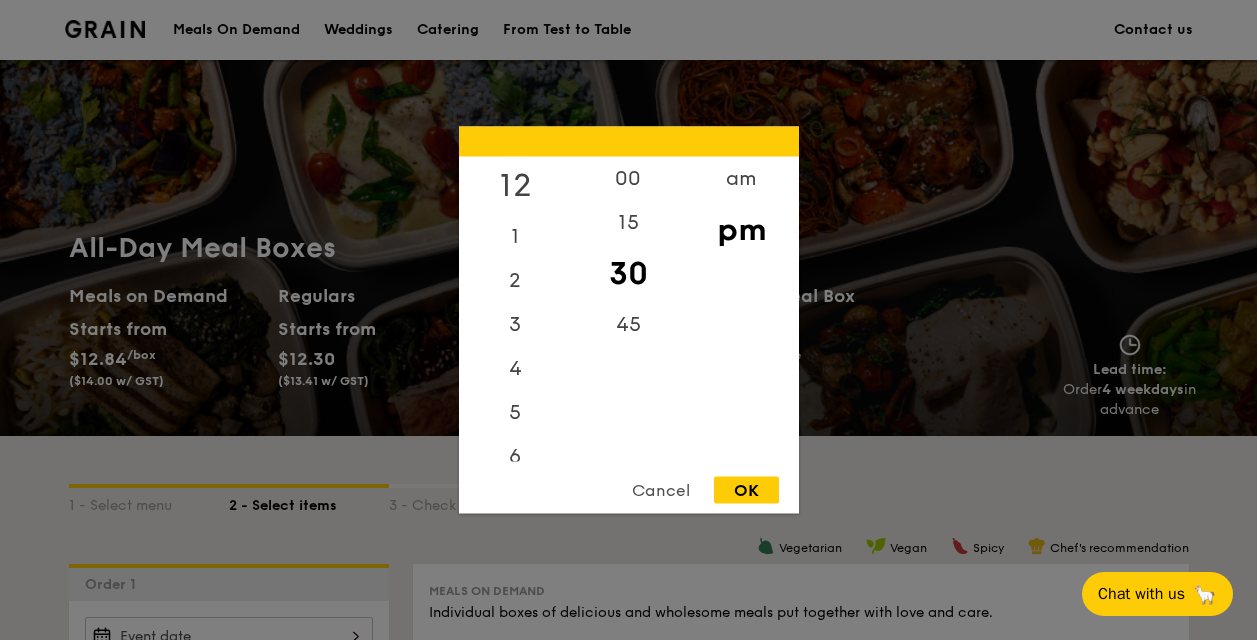 click on "12" at bounding box center [515, 186] 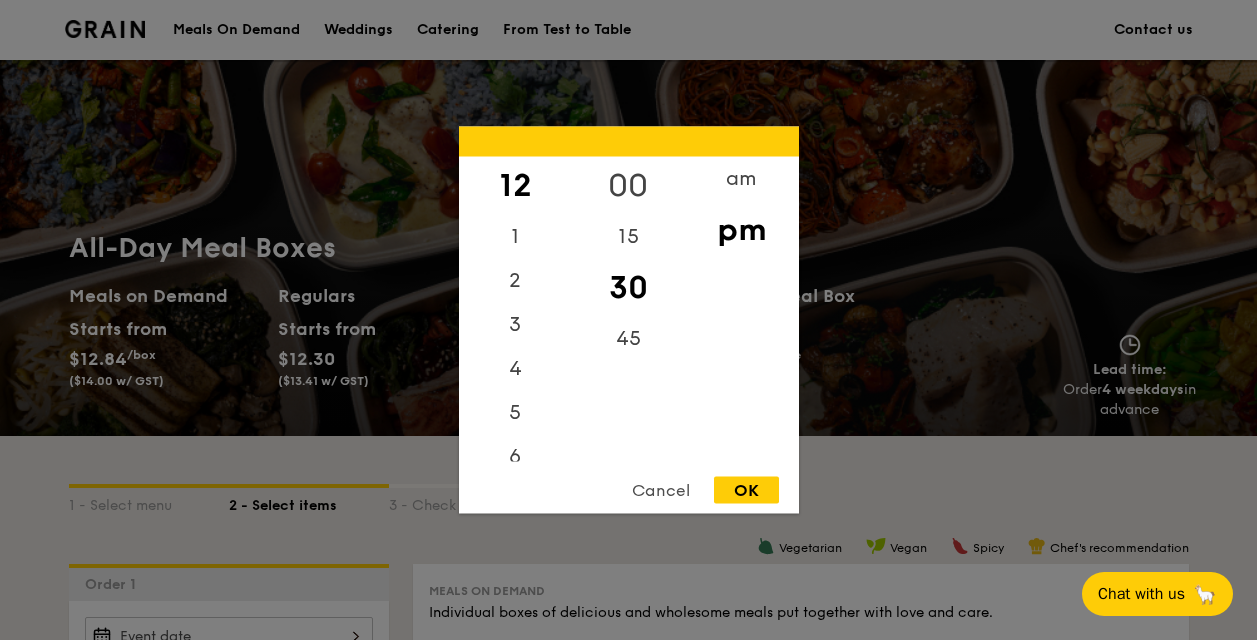 click on "00" at bounding box center (628, 186) 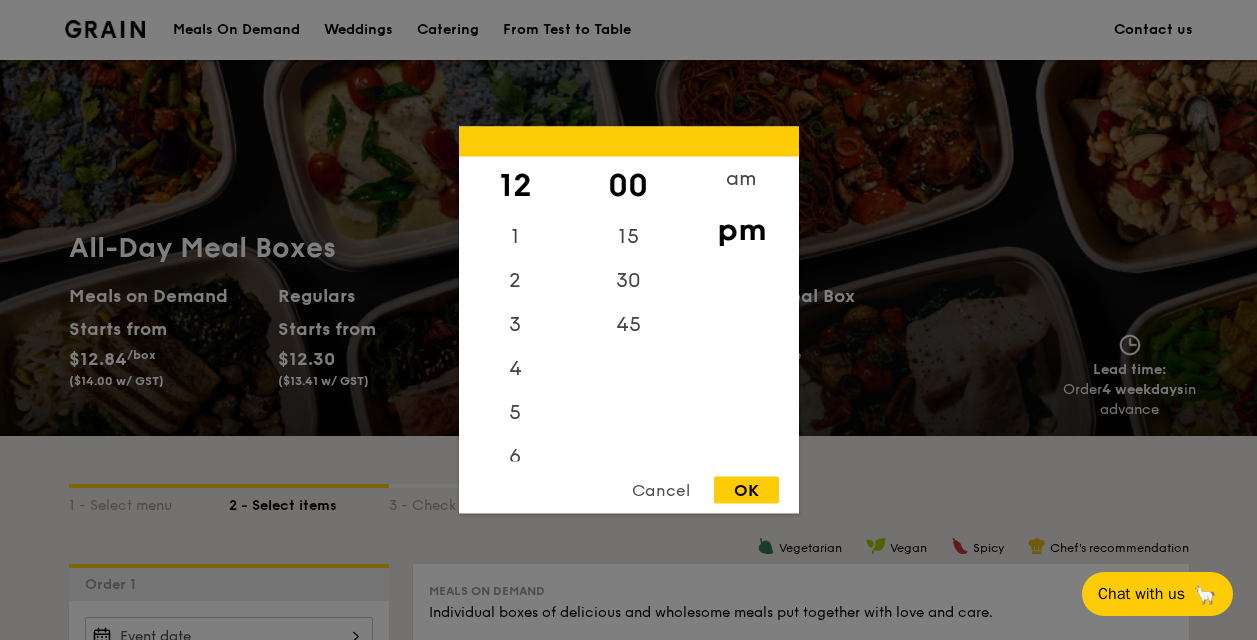 click on "OK" at bounding box center [746, 490] 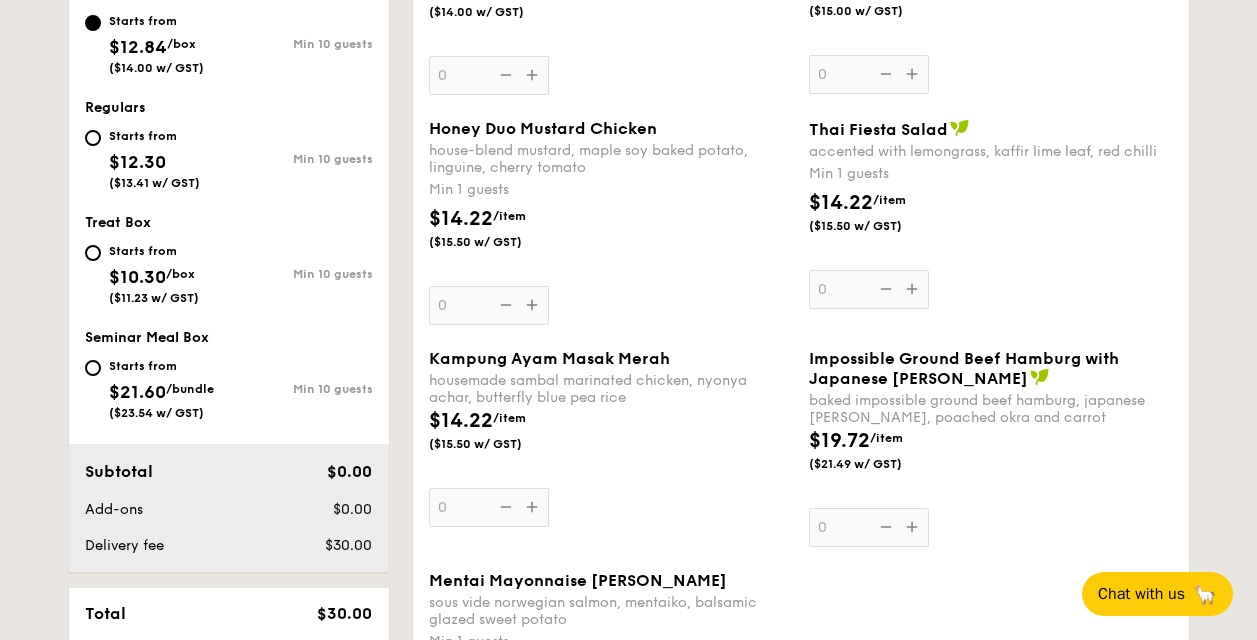scroll, scrollTop: 599, scrollLeft: 0, axis: vertical 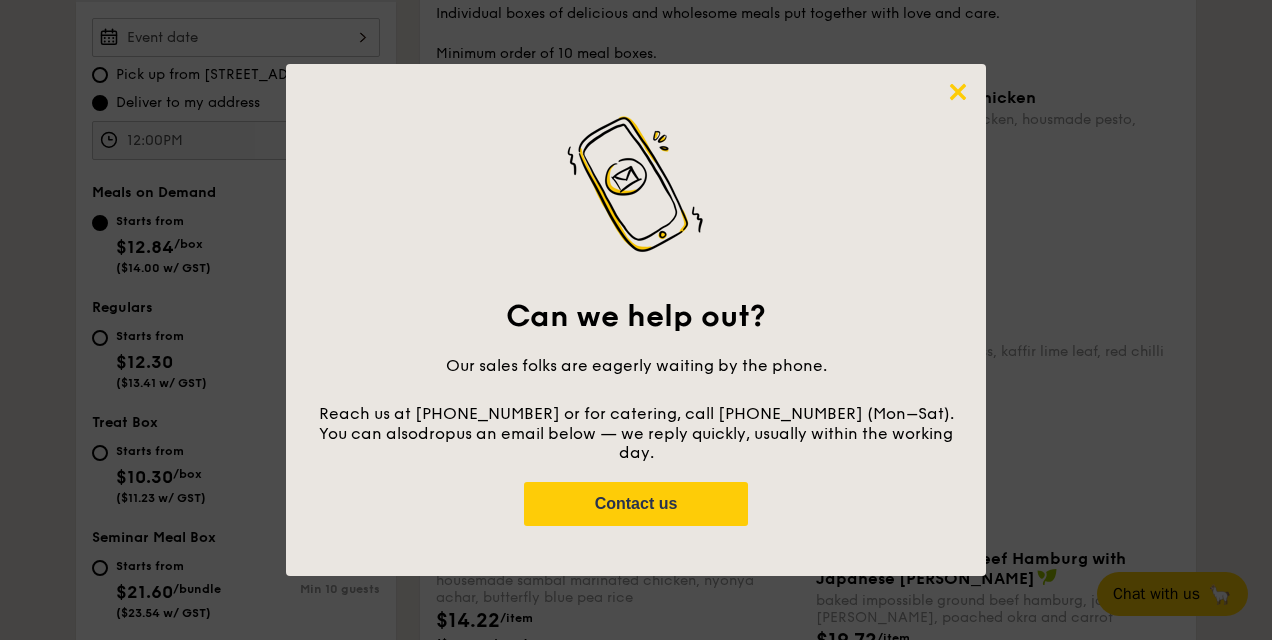 click 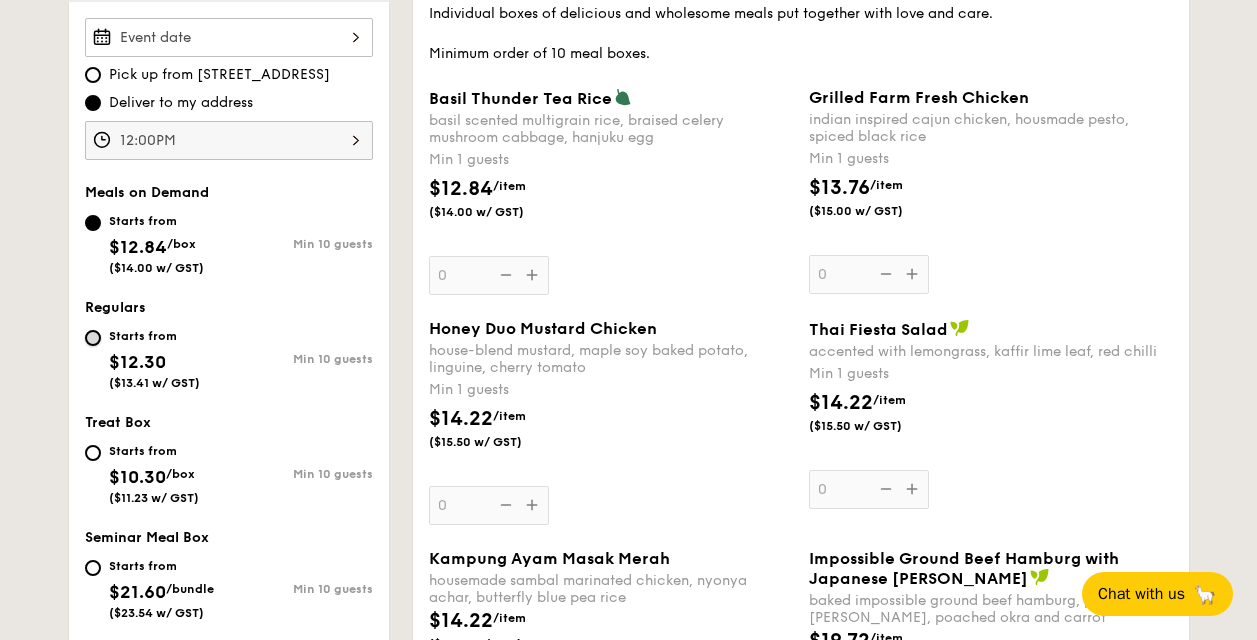 click on "Starts from
$12.30
($13.41 w/ GST)
Min 10 guests" at bounding box center [93, 338] 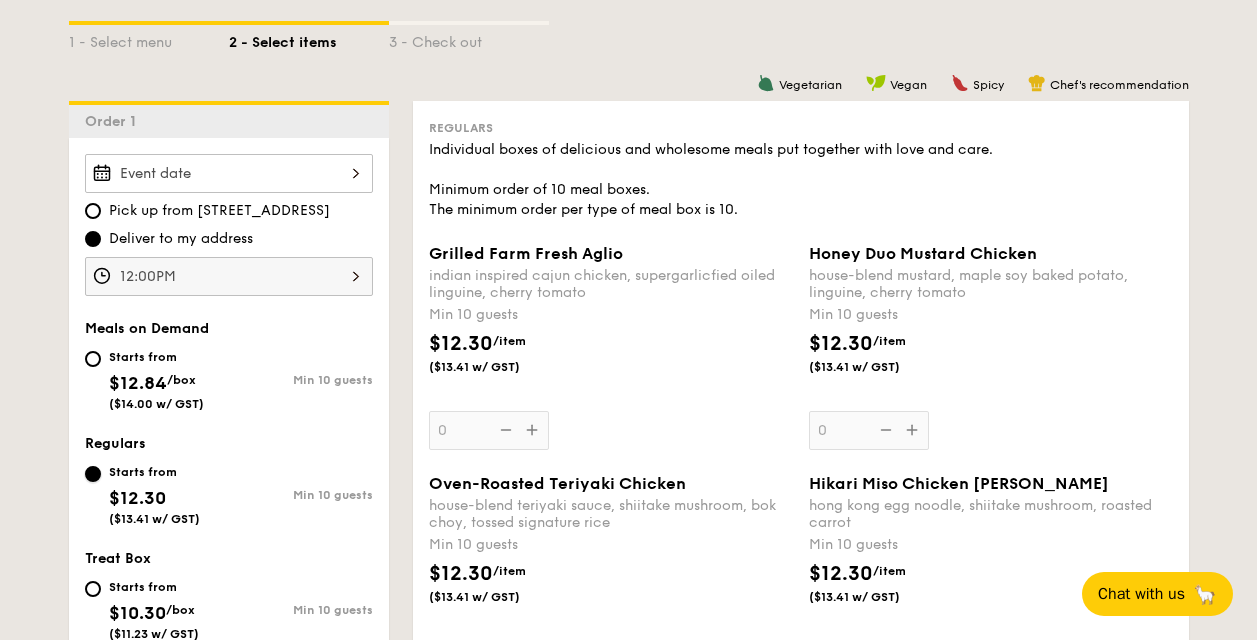 scroll, scrollTop: 599, scrollLeft: 0, axis: vertical 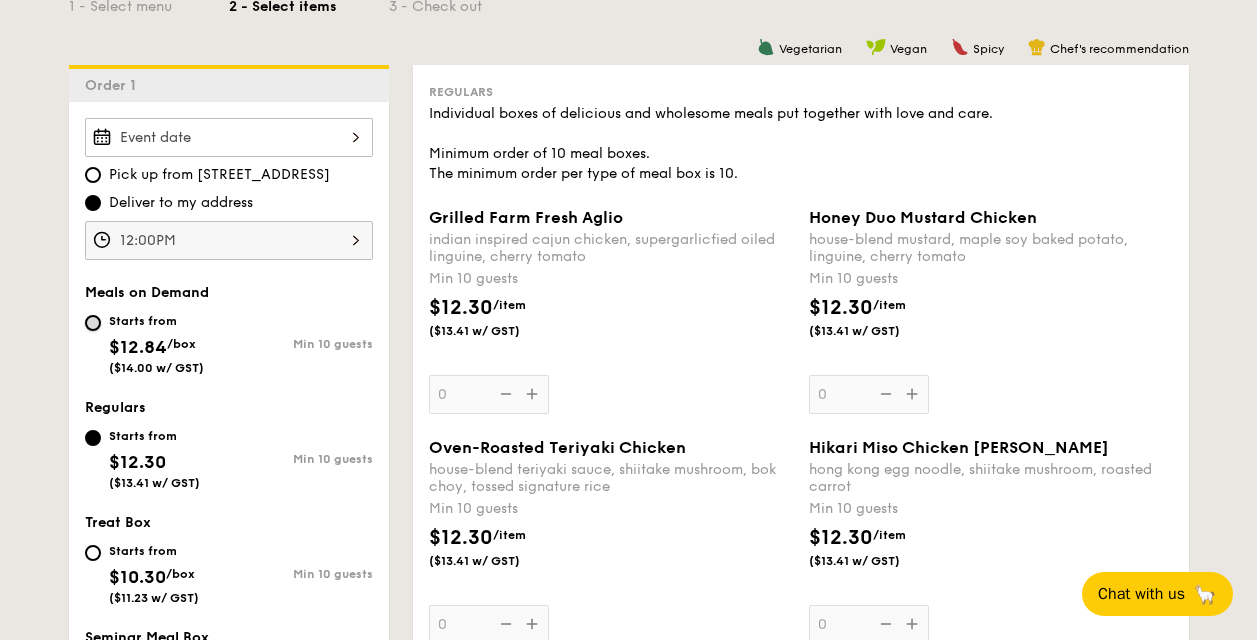 click on "Starts from
$12.84
/box
($14.00 w/ GST)
Min 10 guests" at bounding box center [93, 323] 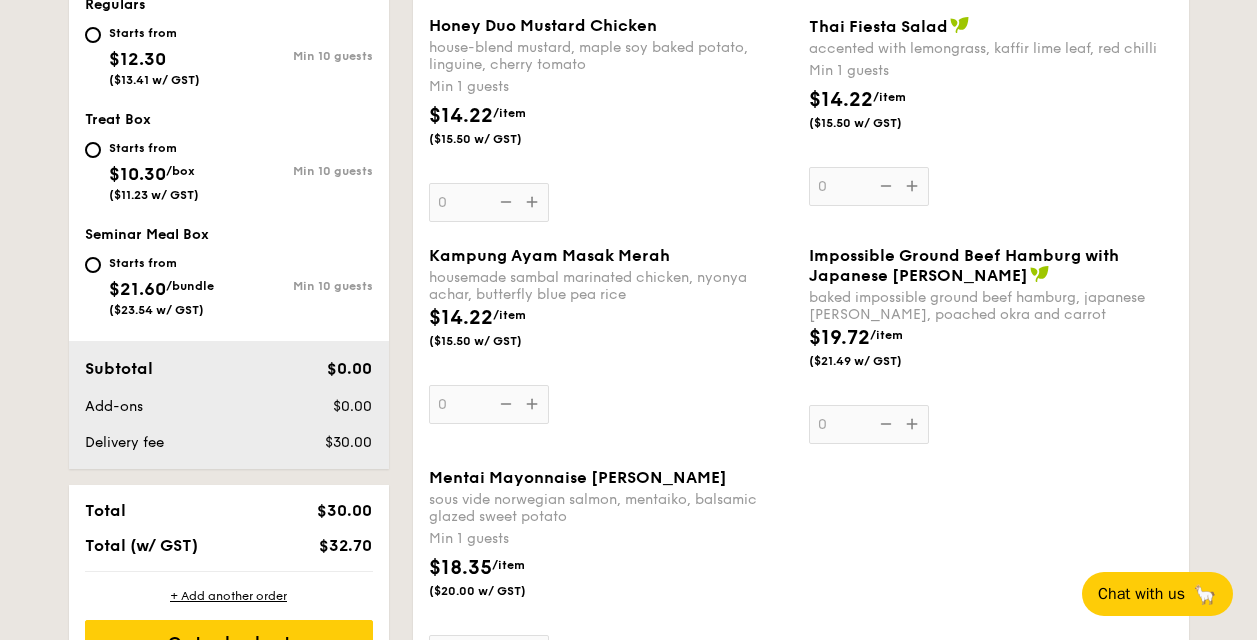 scroll, scrollTop: 799, scrollLeft: 0, axis: vertical 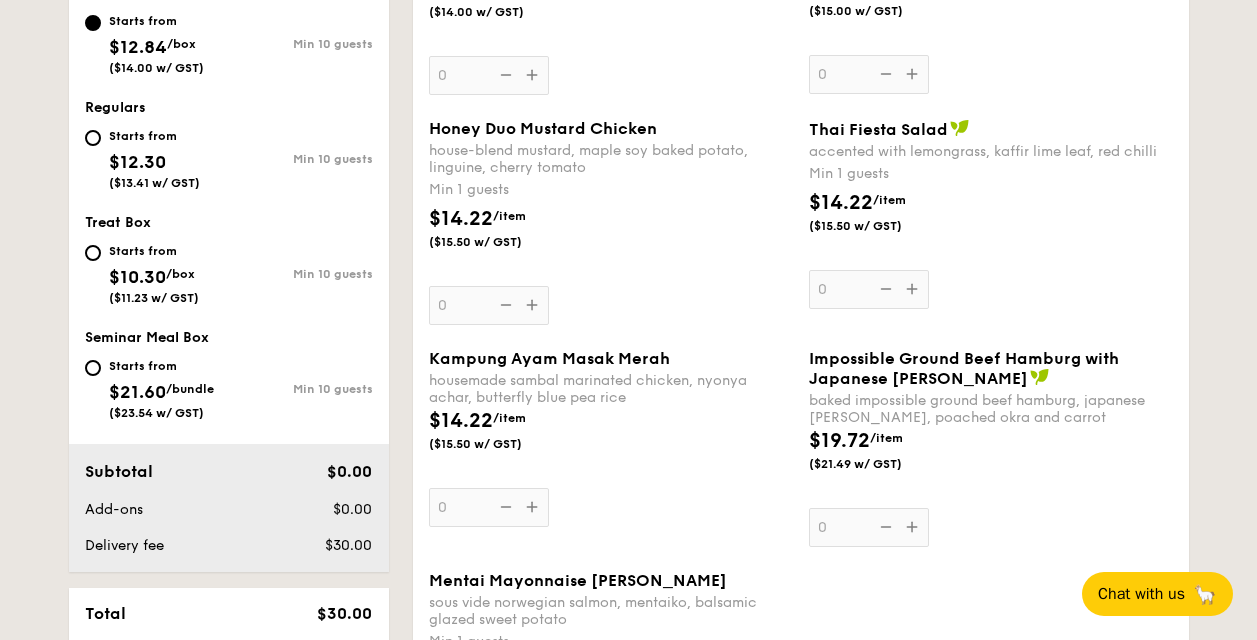 click on "$12.30" at bounding box center (137, 162) 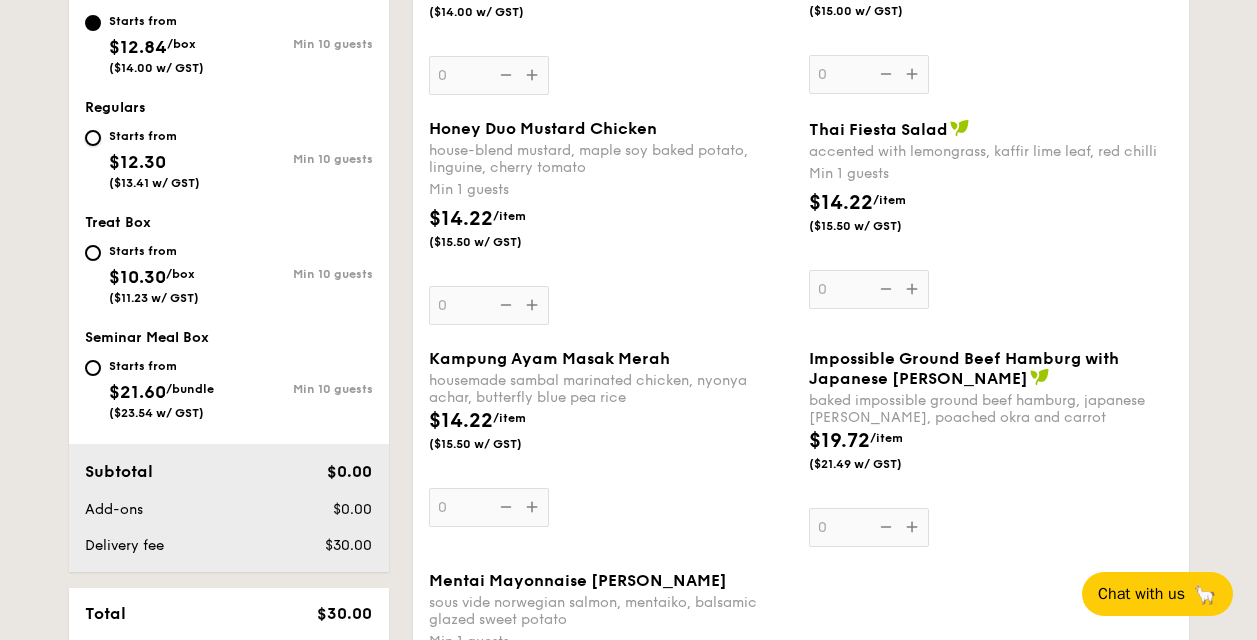 click on "Starts from
$12.30
($13.41 w/ GST)
Min 10 guests" at bounding box center [93, 138] 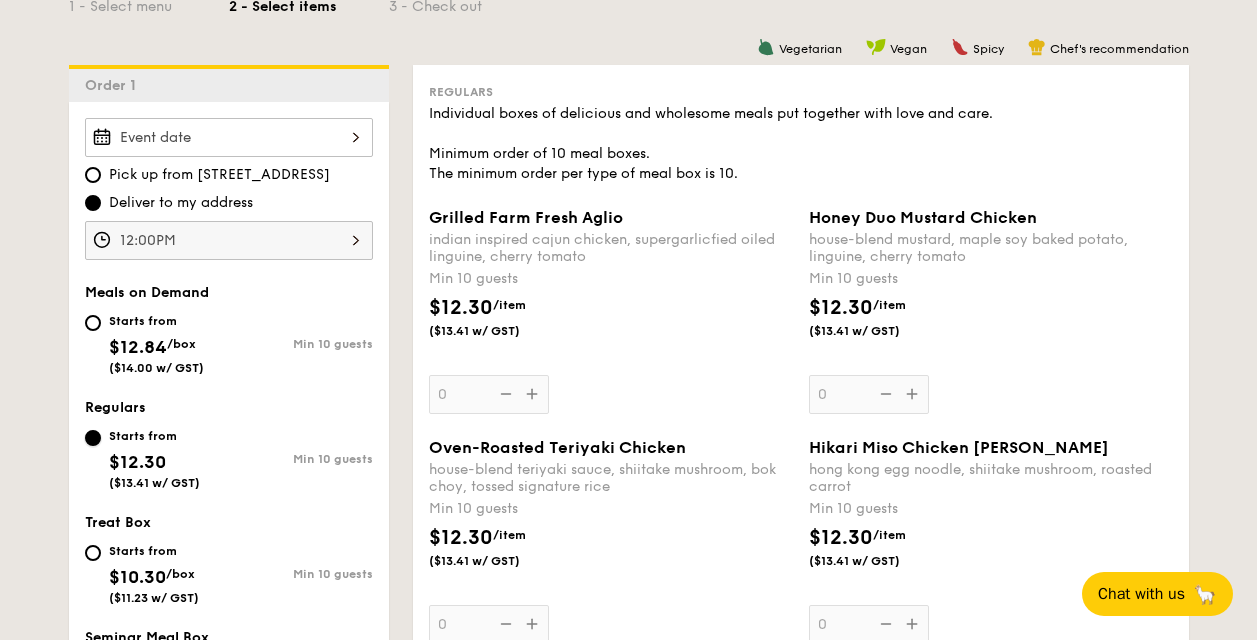 scroll, scrollTop: 599, scrollLeft: 0, axis: vertical 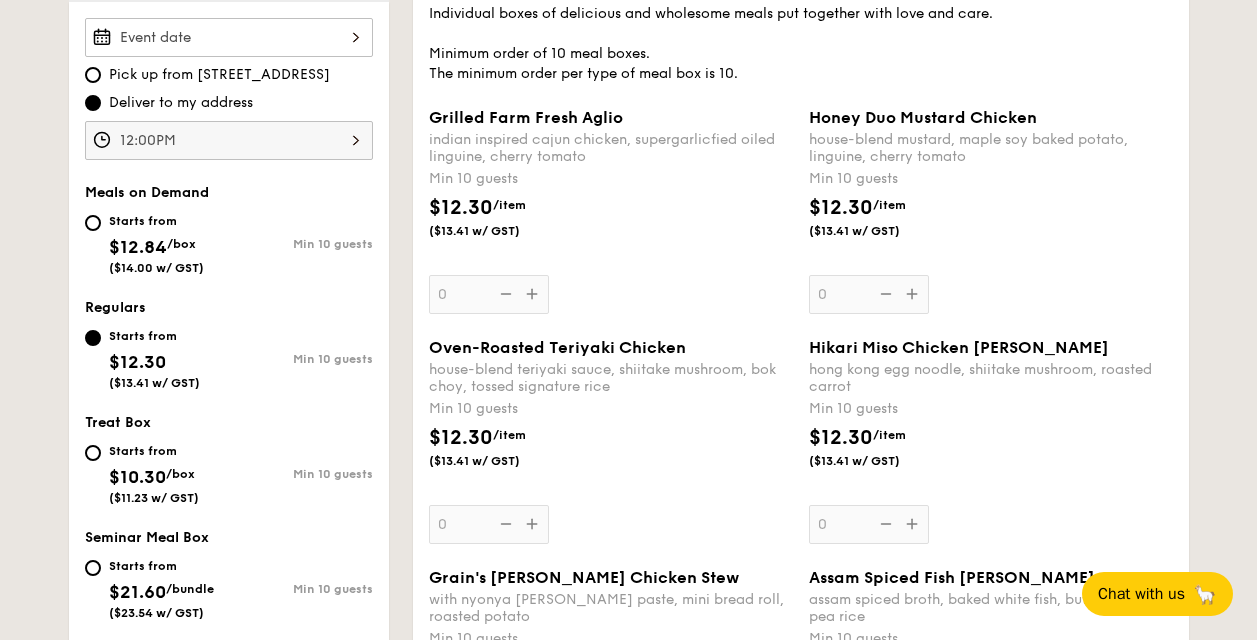 click on "Oven-Roasted Teriyaki Chicken" at bounding box center (557, 347) 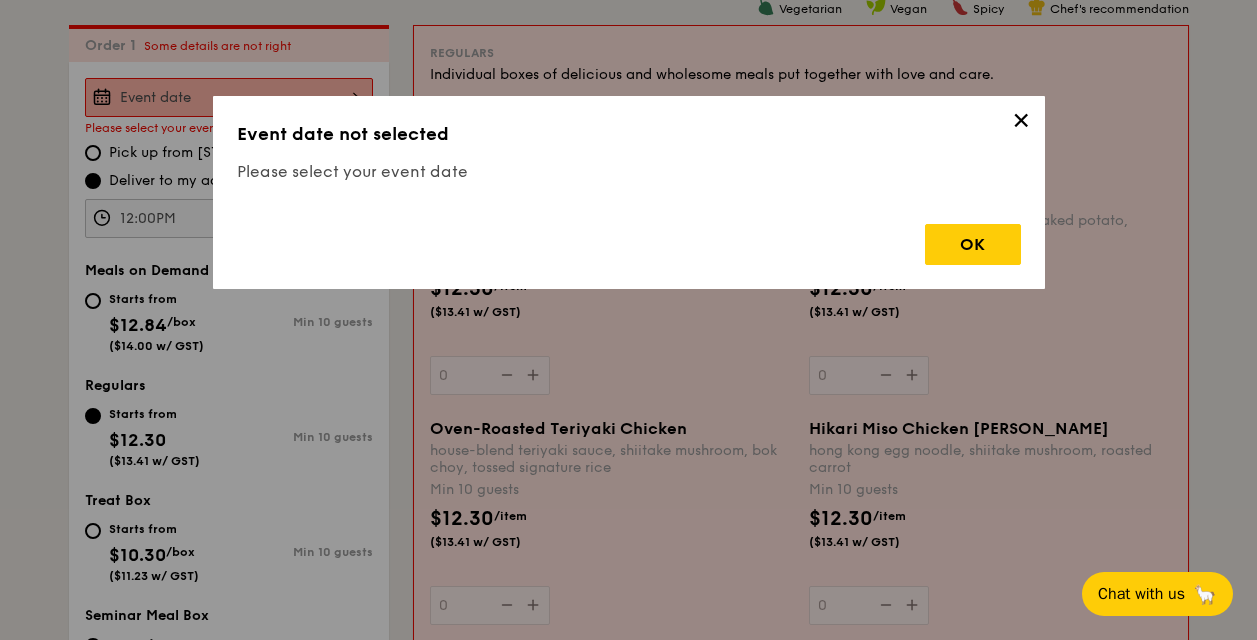 scroll, scrollTop: 534, scrollLeft: 0, axis: vertical 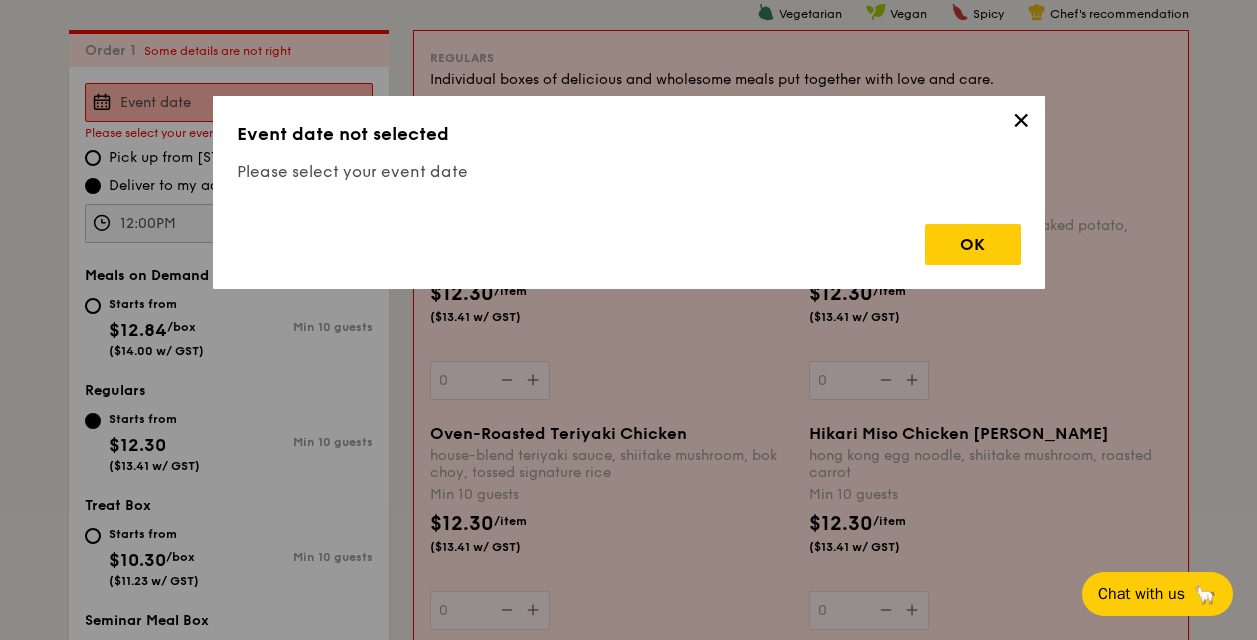 click on "✕" at bounding box center (1021, 124) 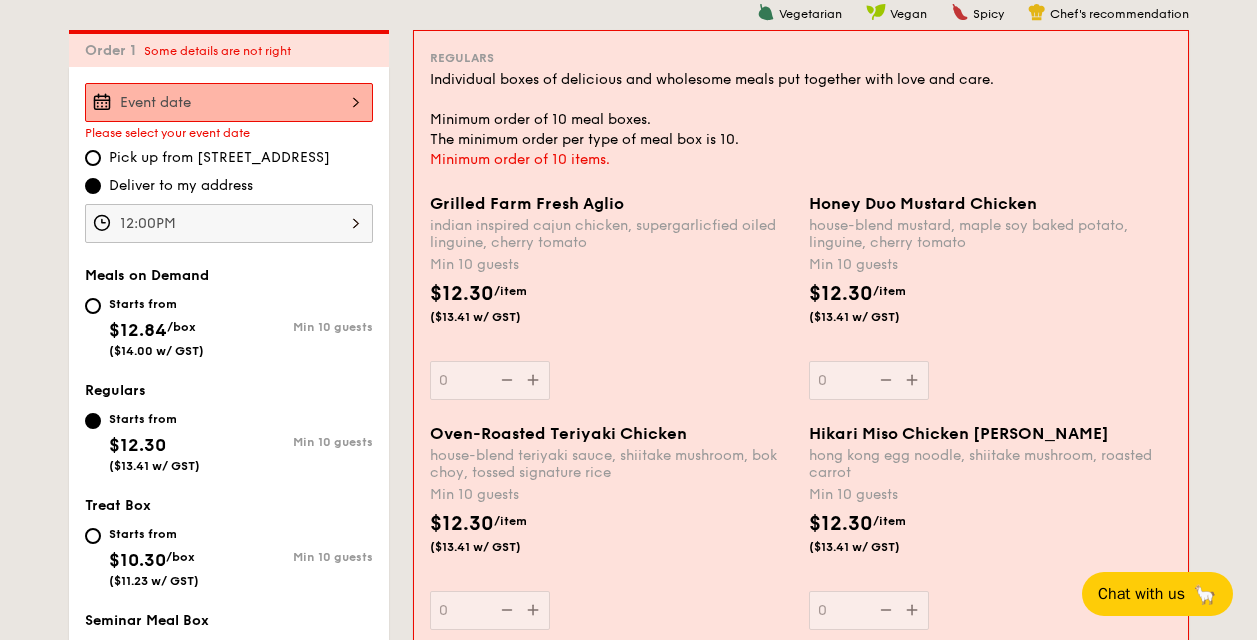 click on "Grilled Farm Fresh Aglio indian inspired cajun chicken, supergarlicfied oiled linguine, cherry tomato
Min 10 guests
$12.30
/item
($13.41 w/ GST)
0" at bounding box center [229, 102] 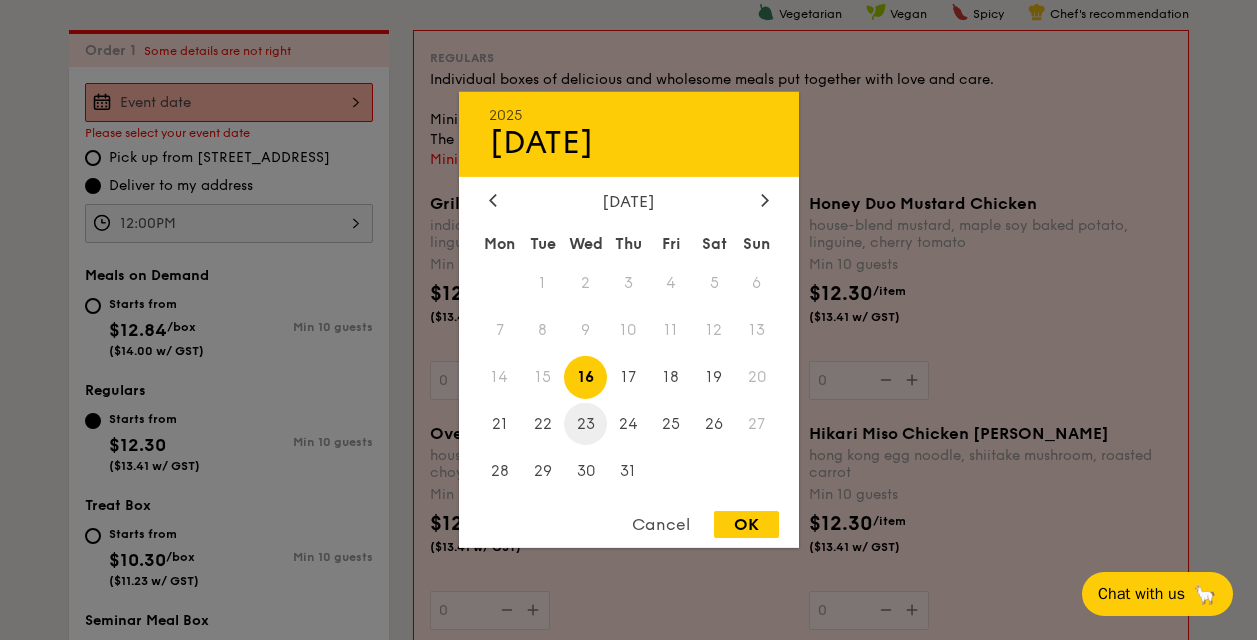 click on "23" at bounding box center (585, 423) 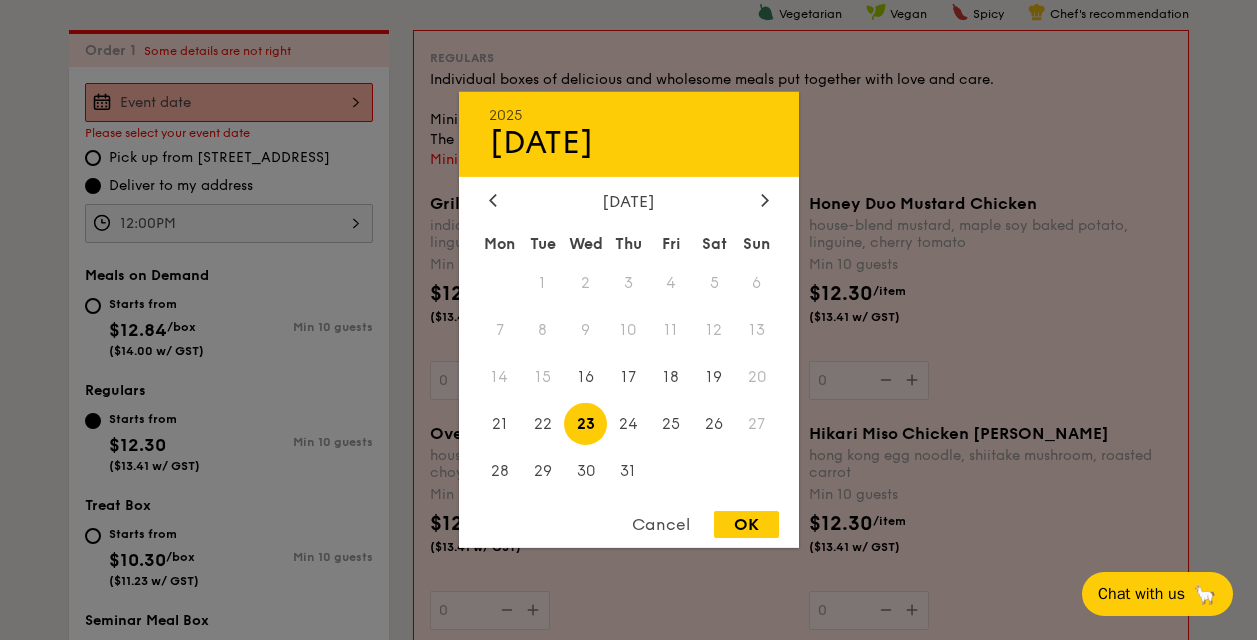 click on "OK" at bounding box center [746, 524] 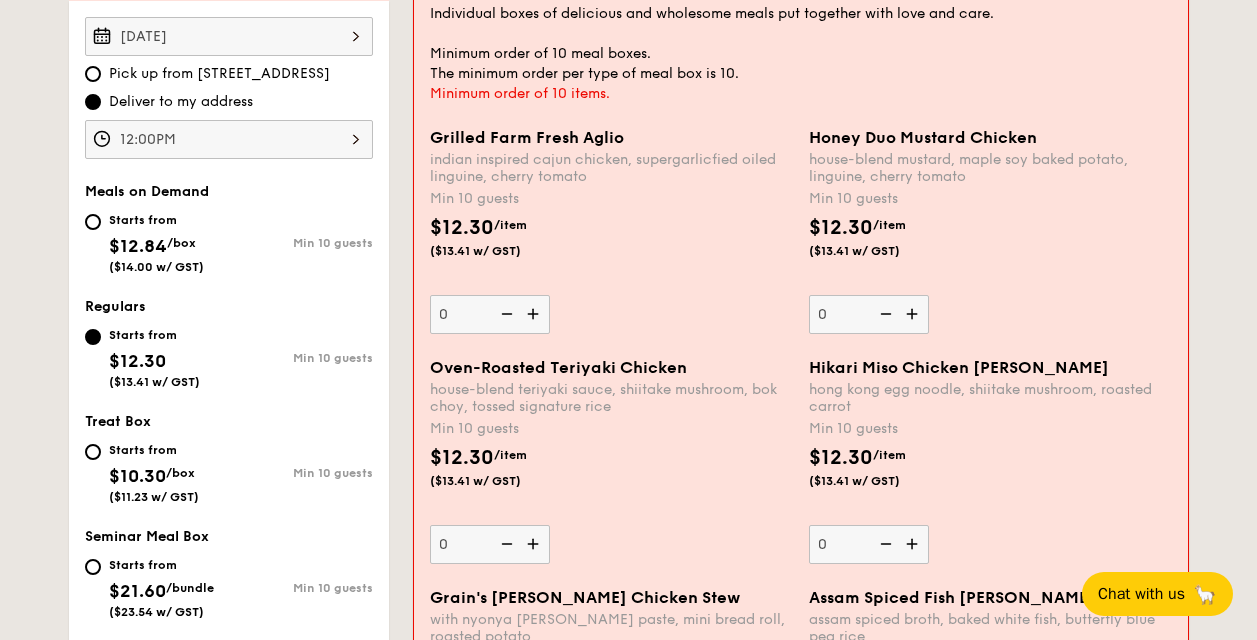 scroll, scrollTop: 733, scrollLeft: 0, axis: vertical 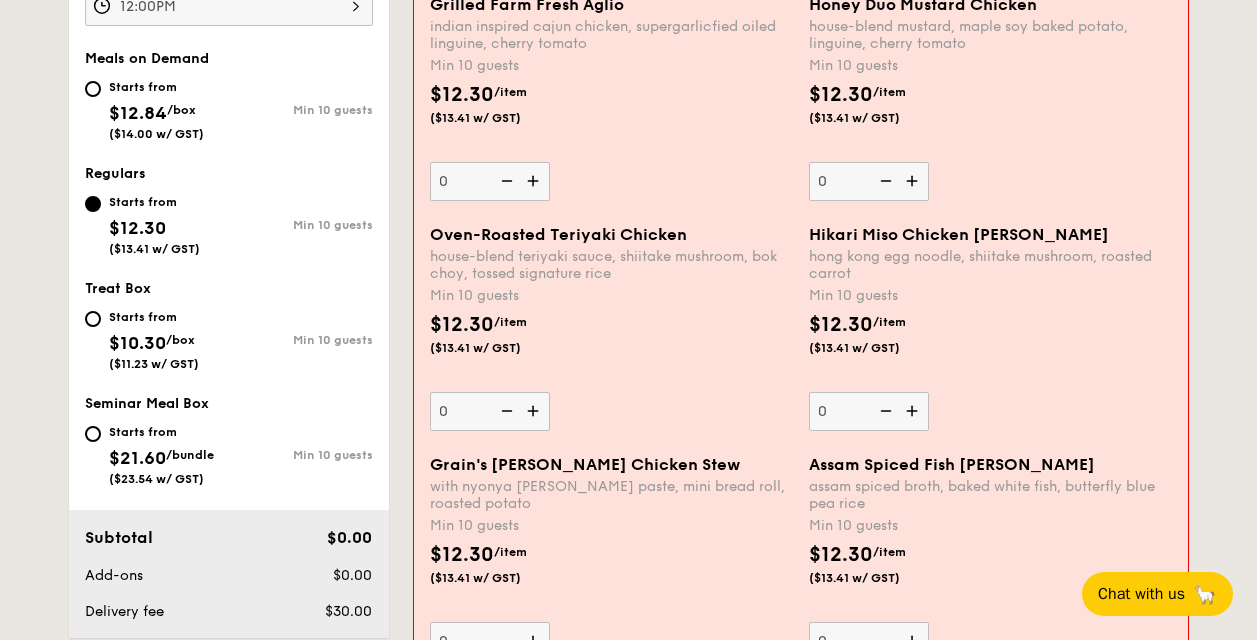 click at bounding box center [535, 411] 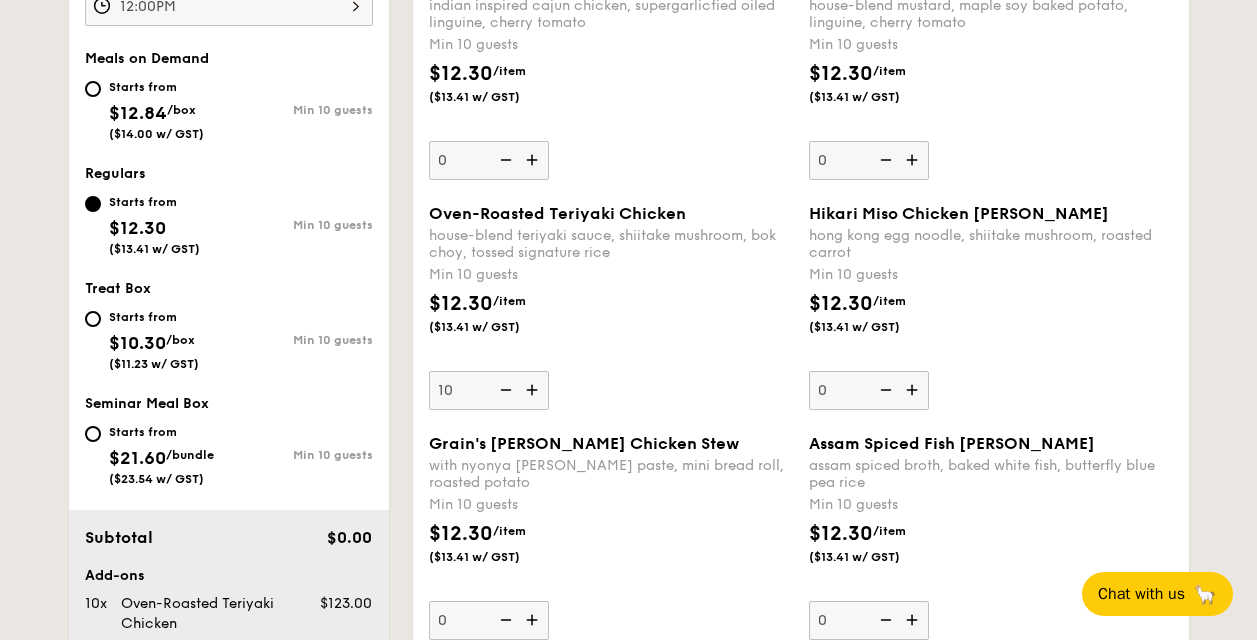 click on "Oven-Roasted Teriyaki Chicken house-blend teriyaki sauce, shiitake mushroom, bok choy, tossed signature rice
Min 10 guests
$12.30
/item
($13.41 w/ GST)
10 Hikari Miso Chicken Chow [PERSON_NAME] kong egg noodle, shiitake mushroom, roasted carrot
Min 10 guests
$12.30
/item
($13.41 w/ GST)
0" at bounding box center [801, 319] 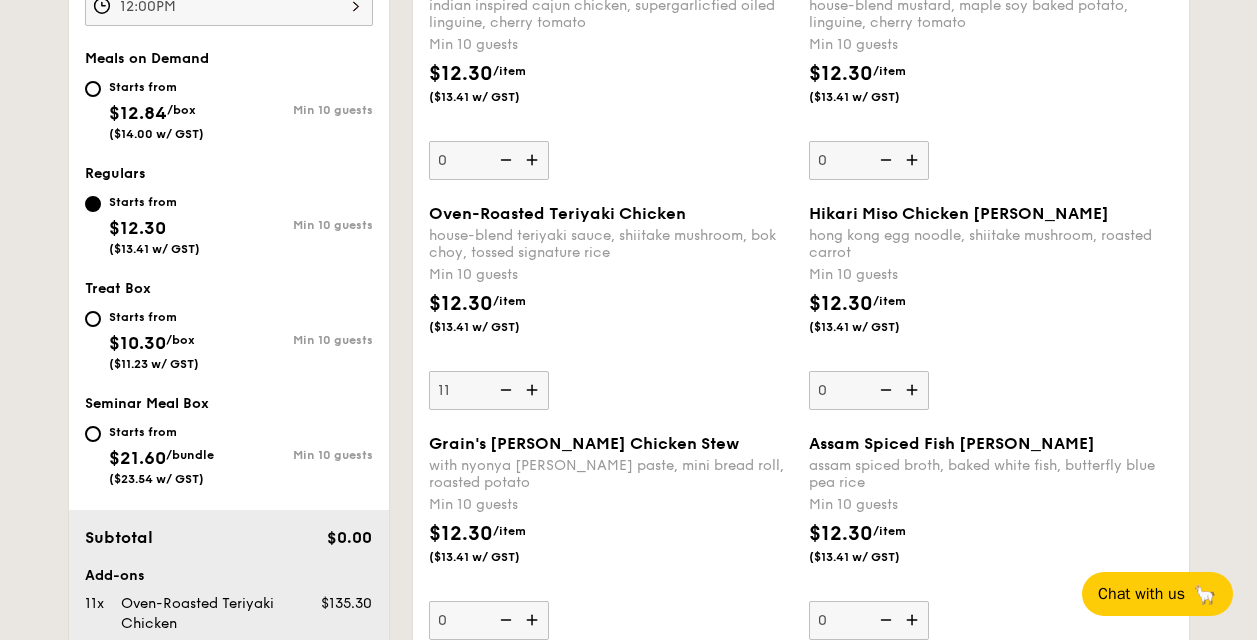 click at bounding box center [534, 390] 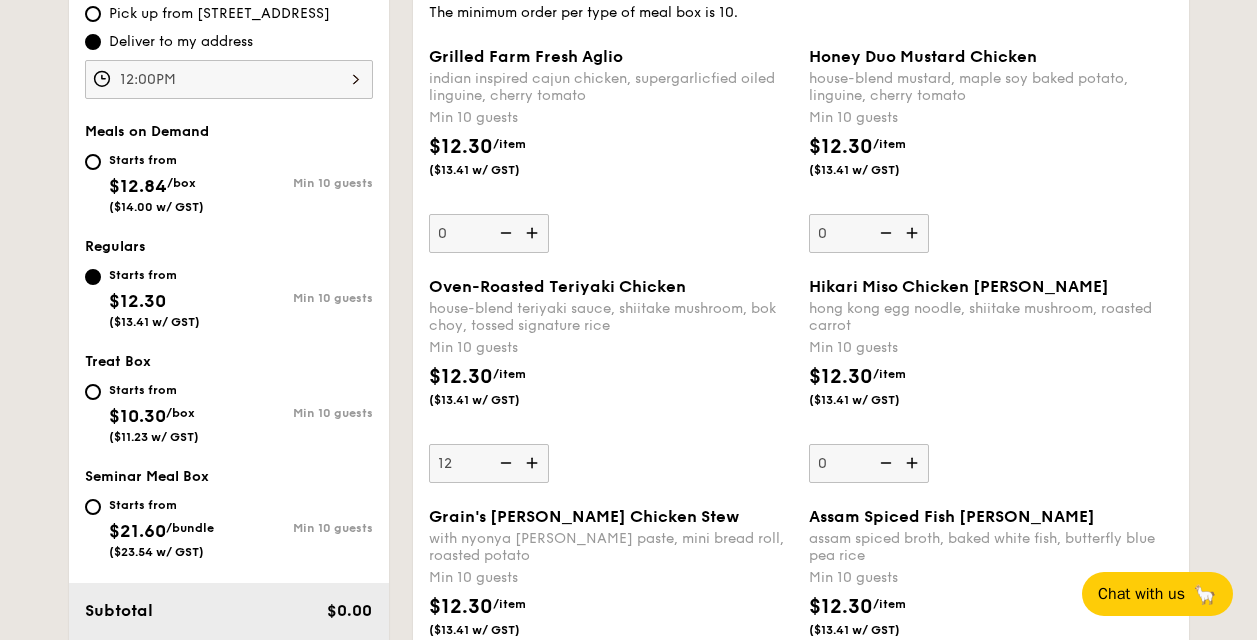scroll, scrollTop: 633, scrollLeft: 0, axis: vertical 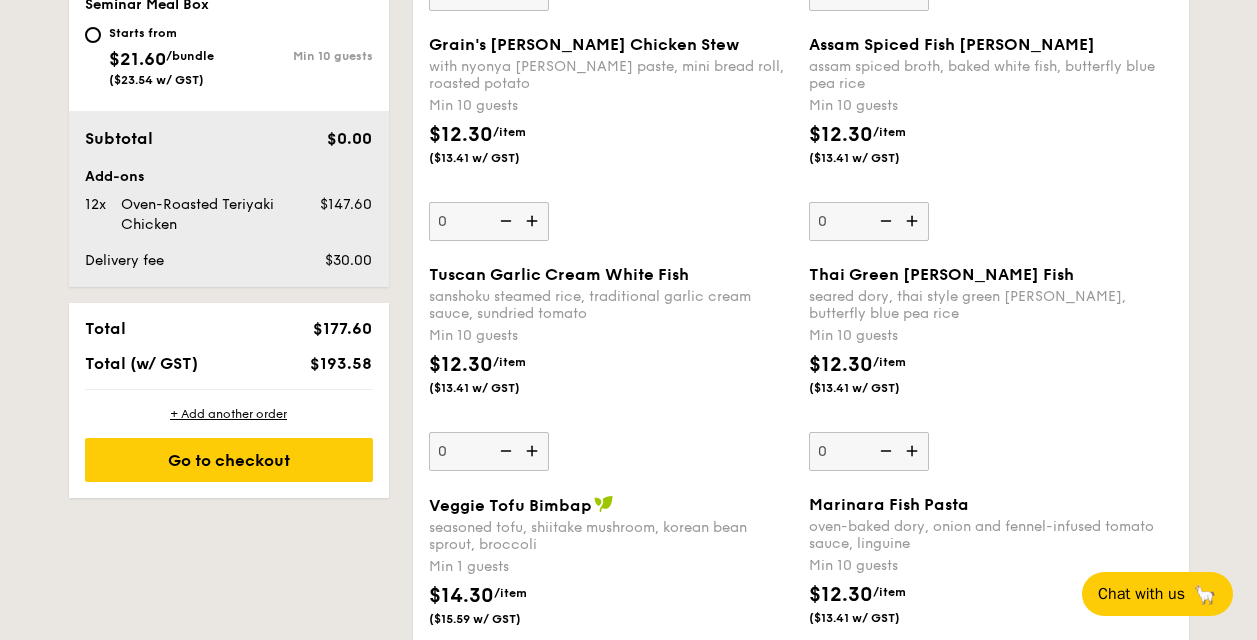 click at bounding box center [914, 451] 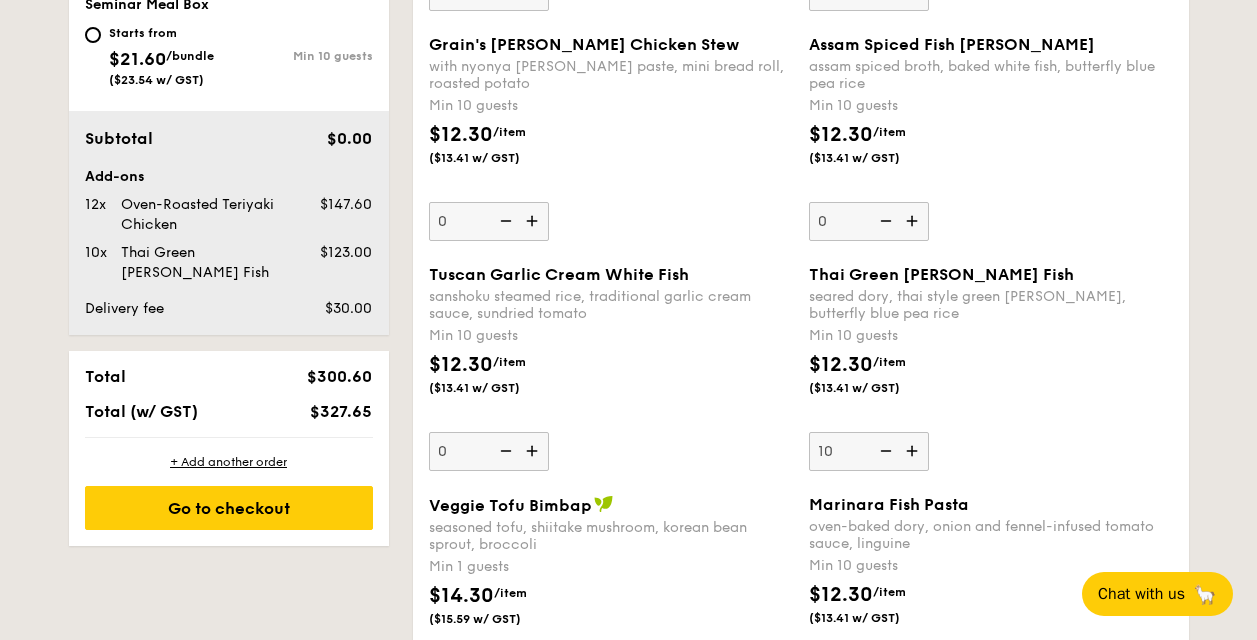 click at bounding box center [914, 451] 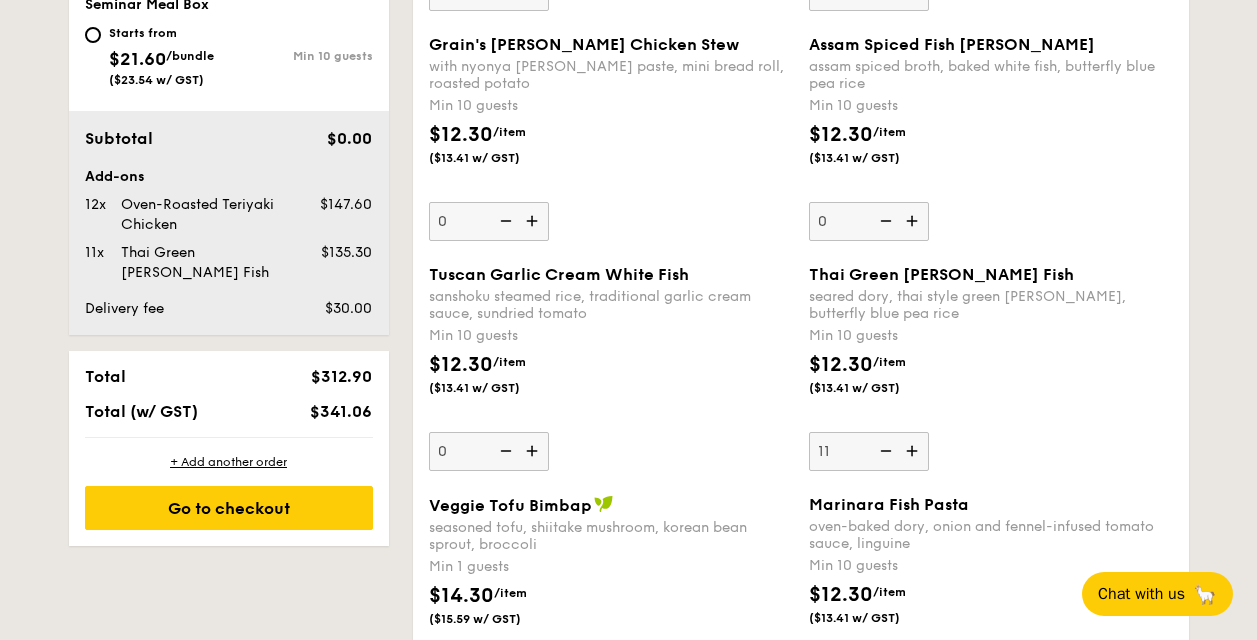 click at bounding box center (914, 451) 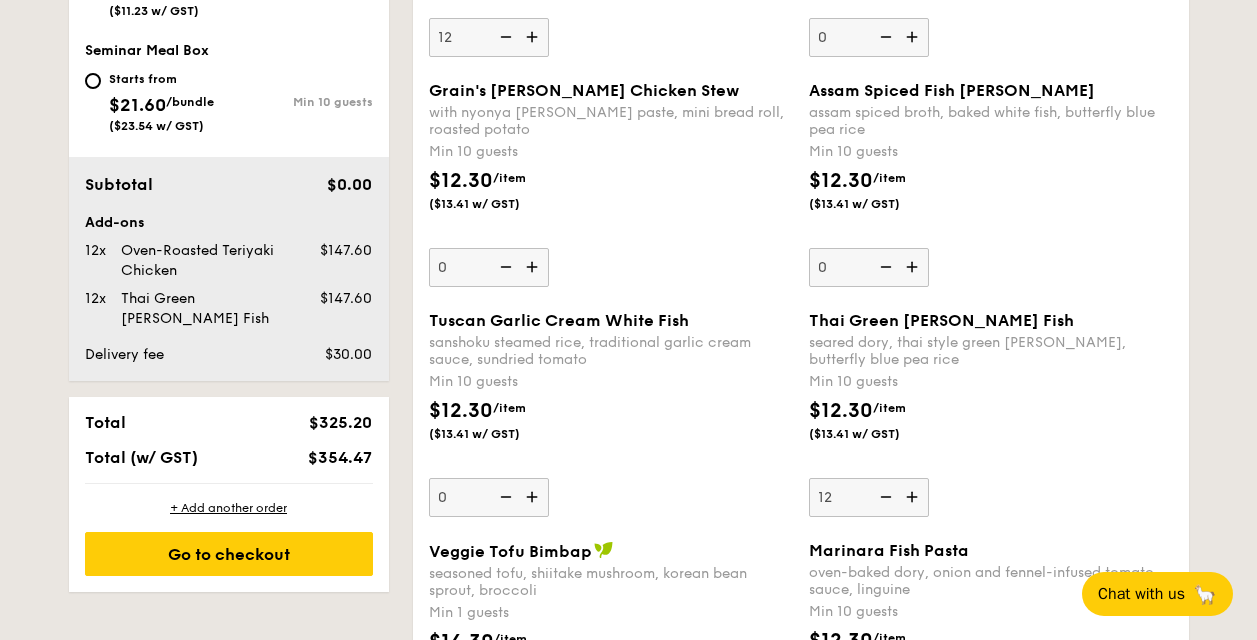 scroll, scrollTop: 1032, scrollLeft: 0, axis: vertical 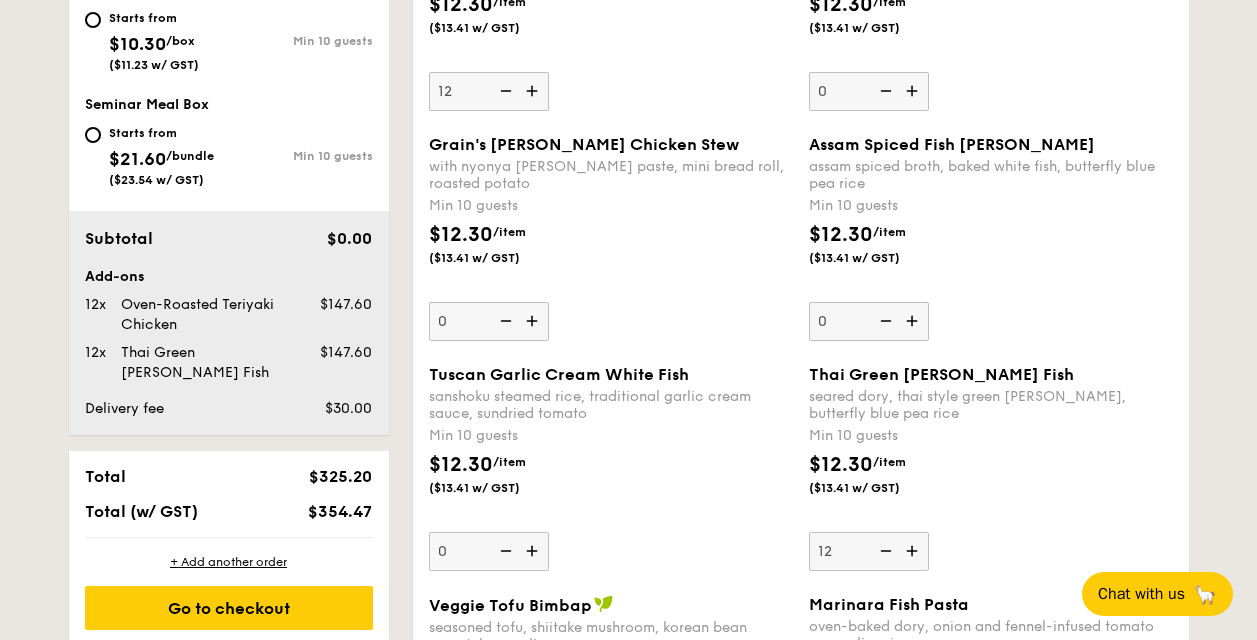 click at bounding box center [534, 91] 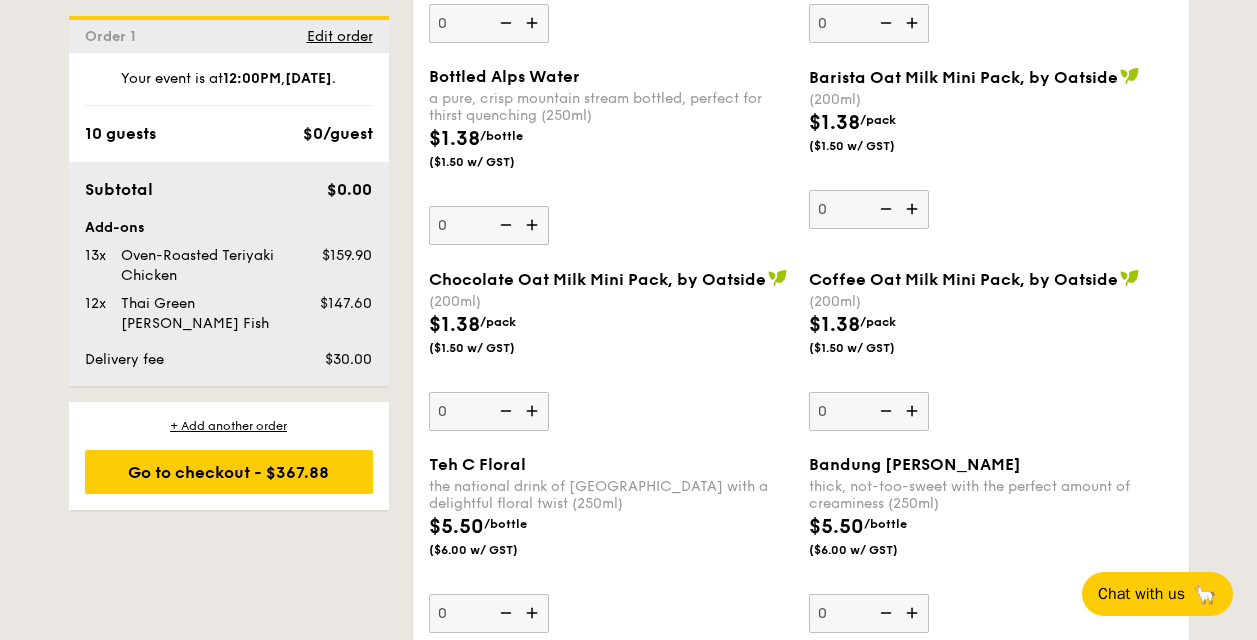 scroll, scrollTop: 4729, scrollLeft: 0, axis: vertical 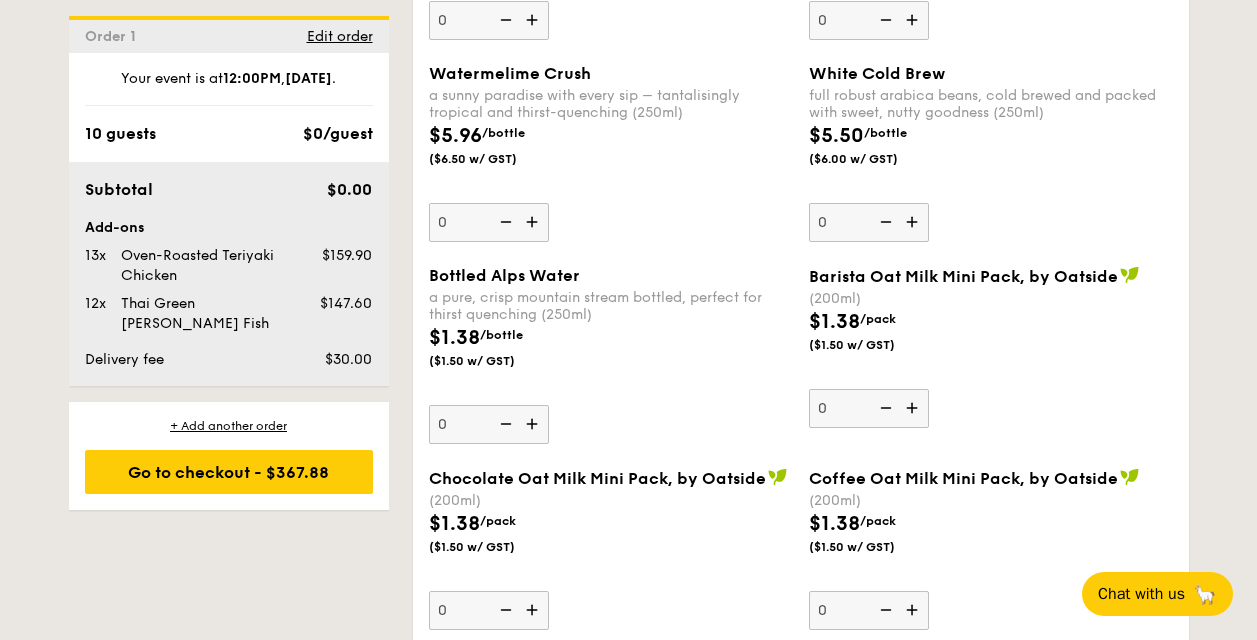 click at bounding box center (534, 424) 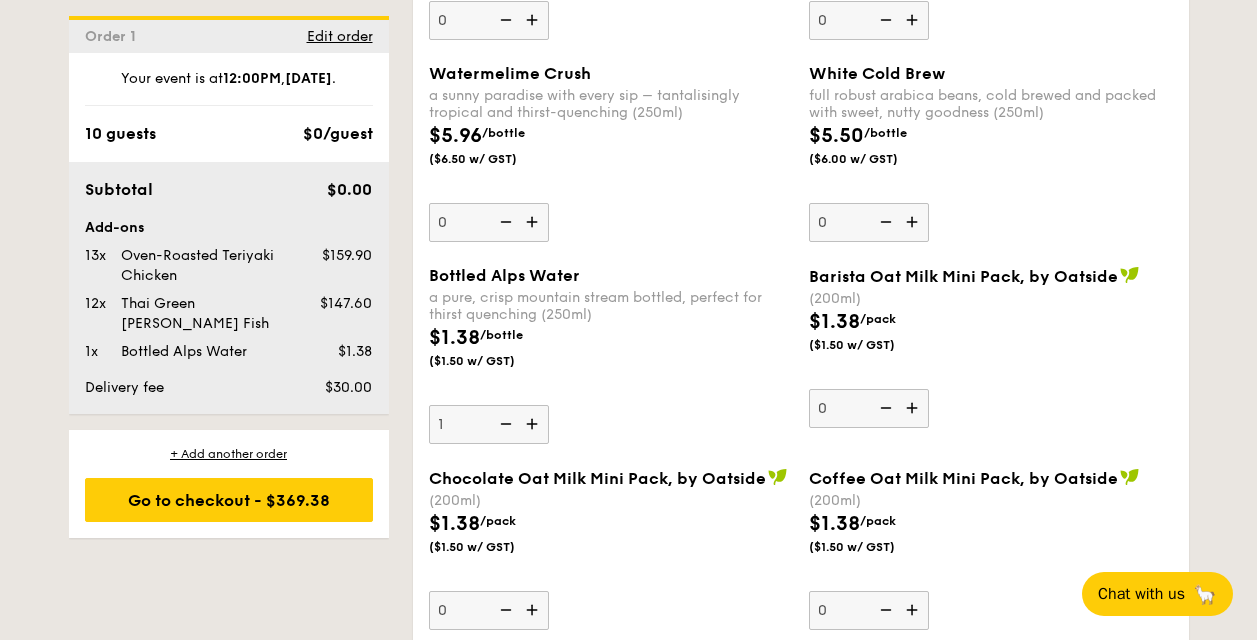 click at bounding box center (534, 424) 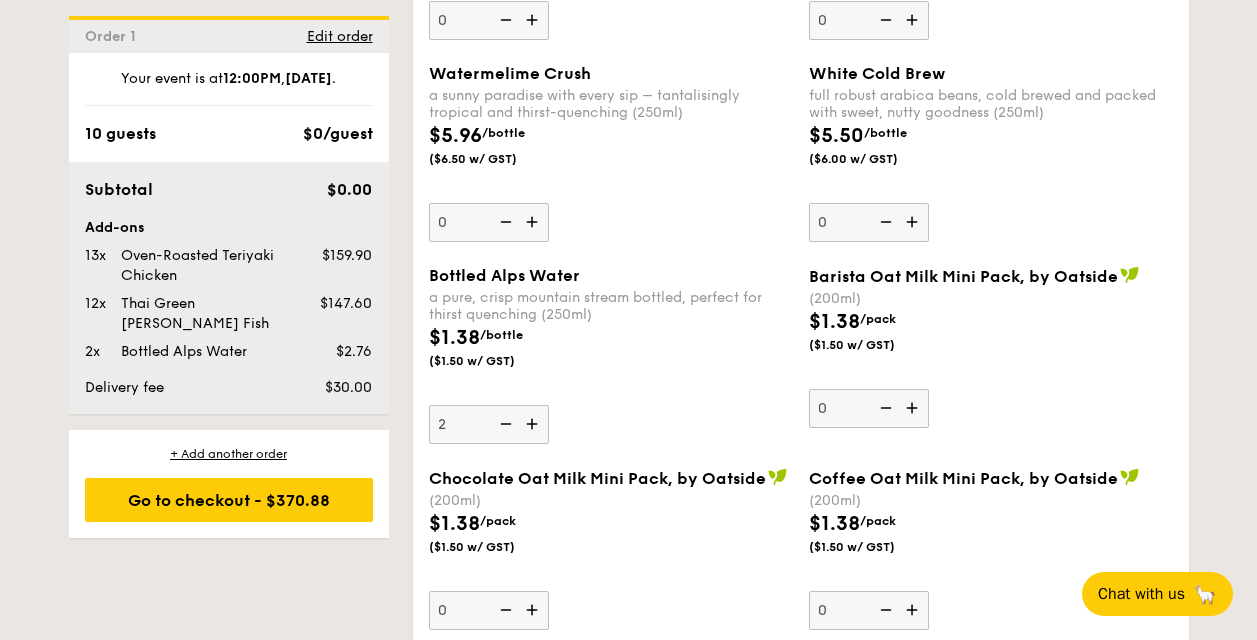 click at bounding box center (534, 424) 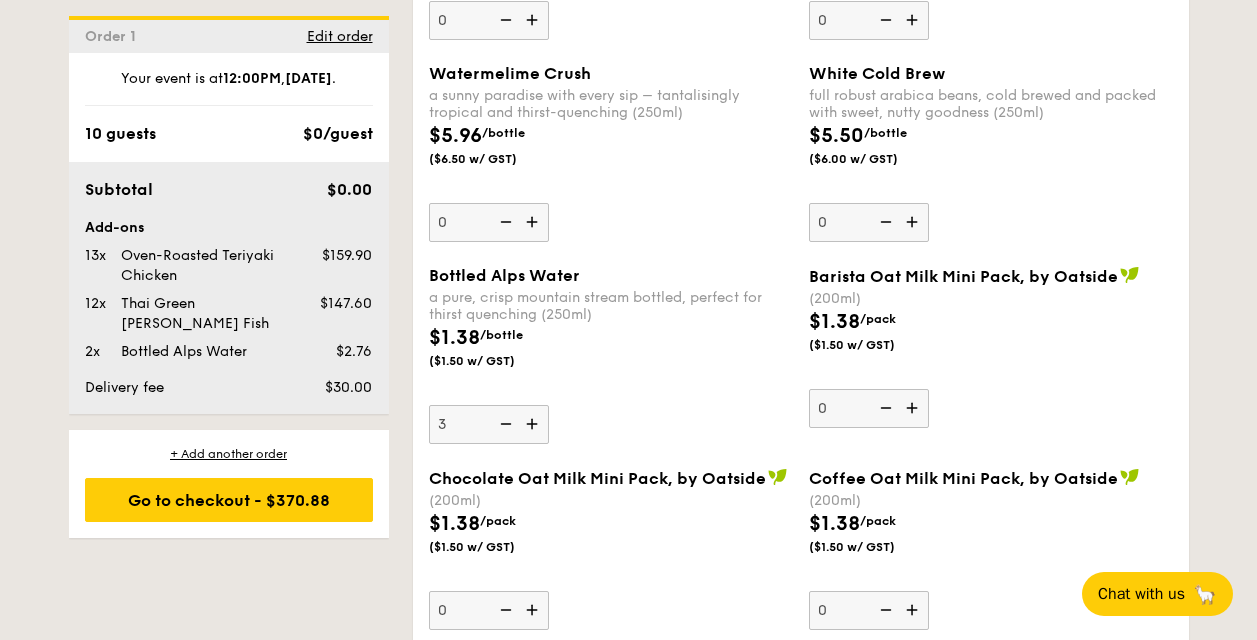 click at bounding box center [534, 424] 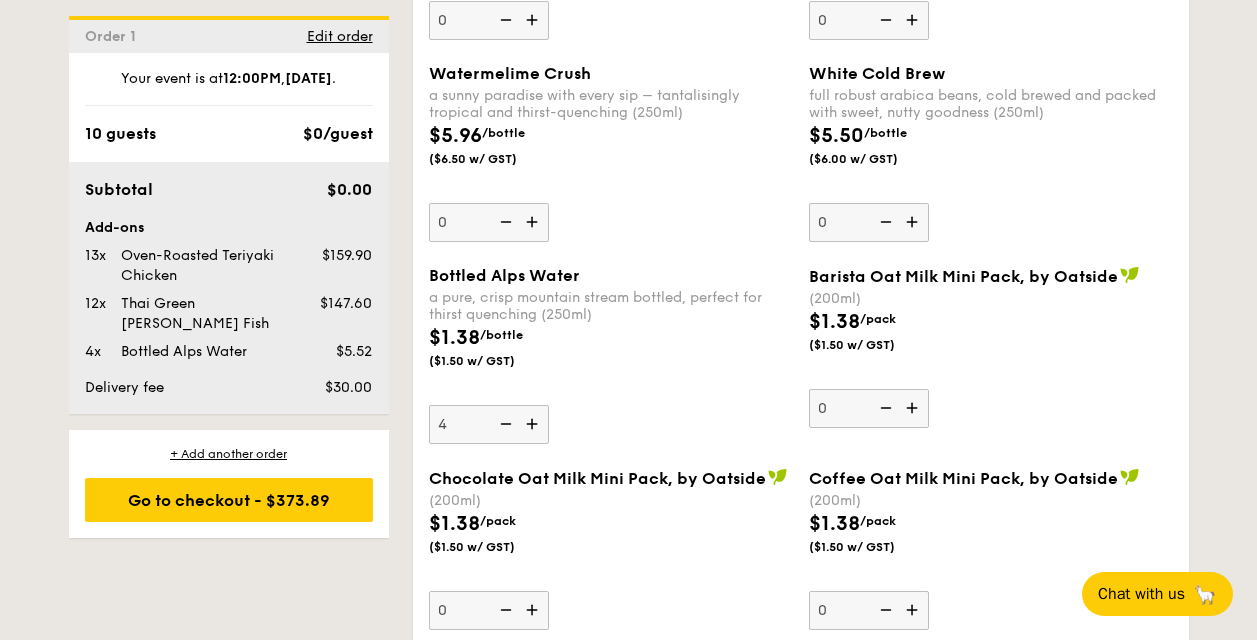 click at bounding box center (534, 424) 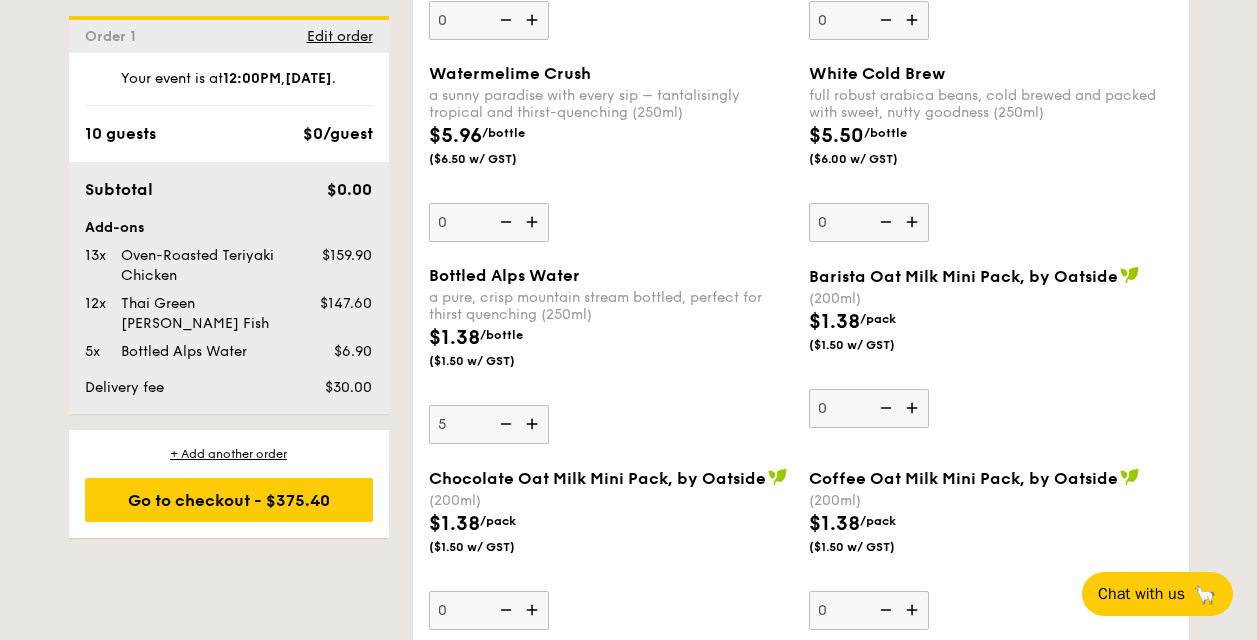 click at bounding box center [534, 424] 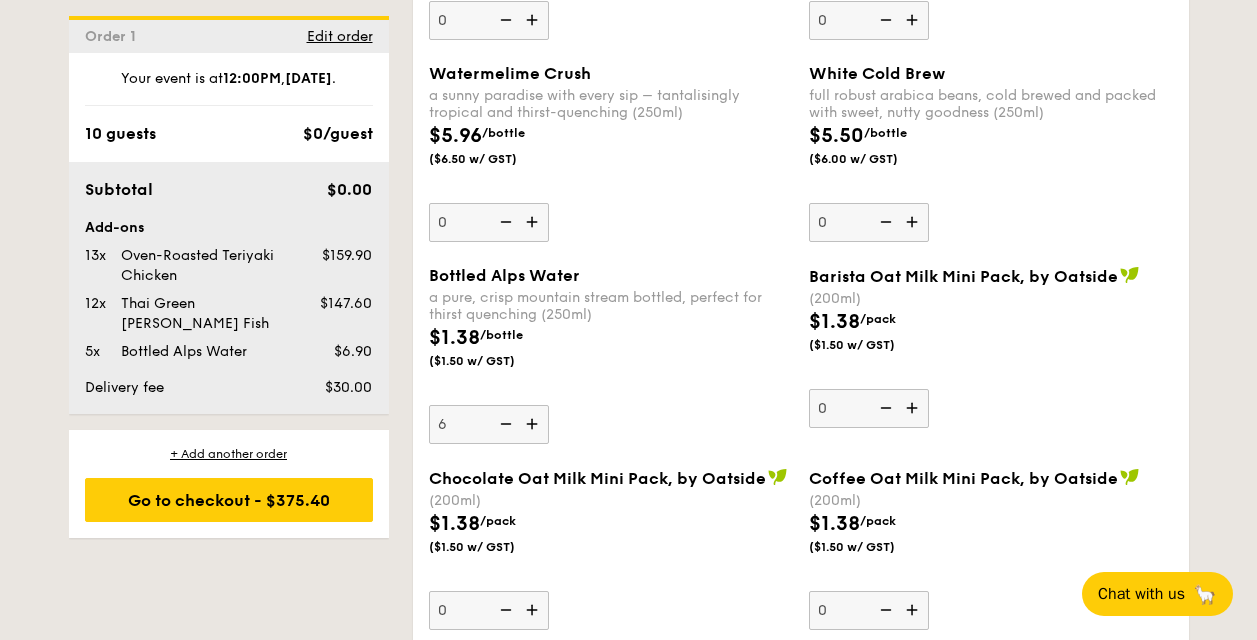 click at bounding box center [534, 424] 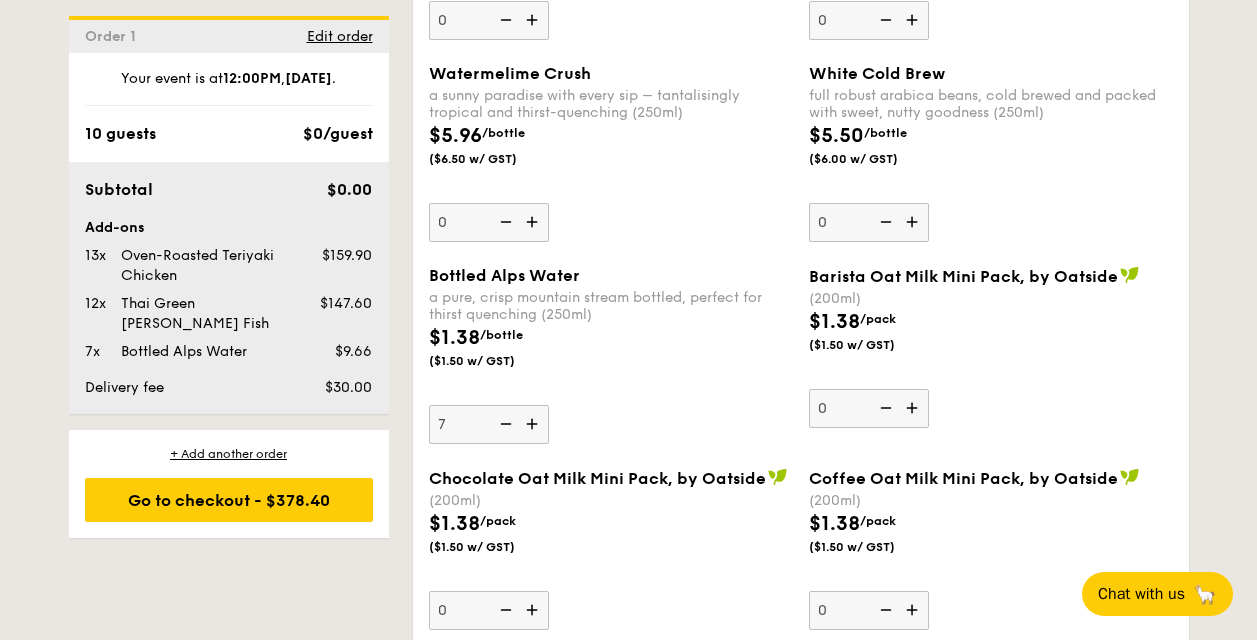 click at bounding box center [534, 424] 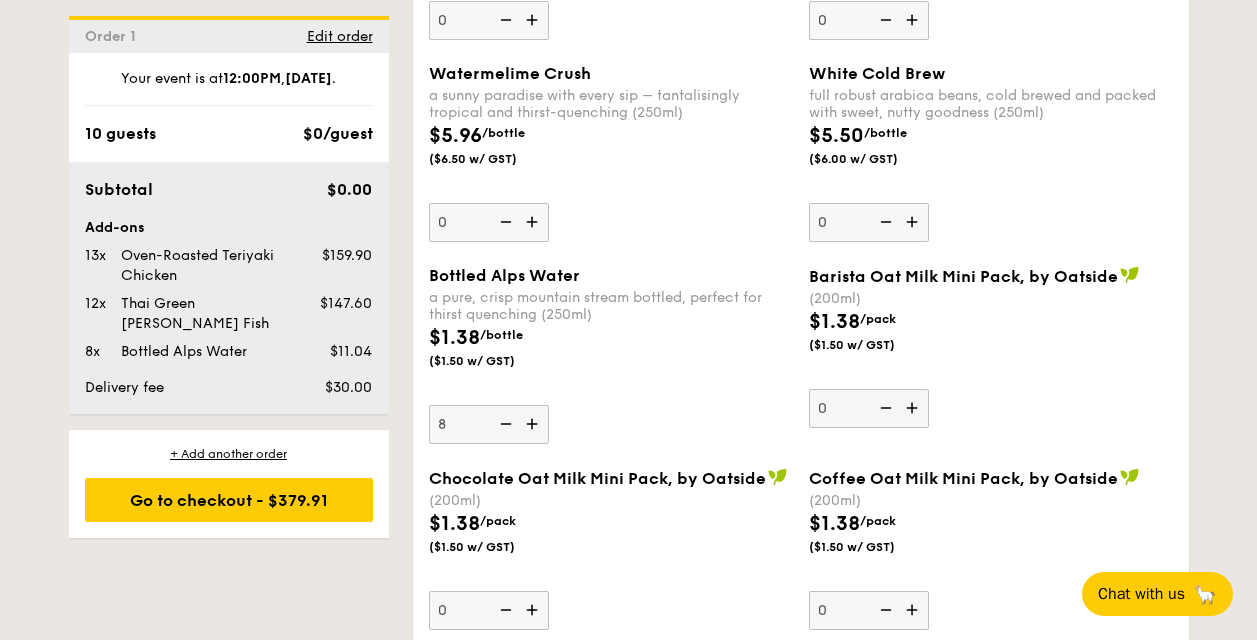 click at bounding box center [534, 424] 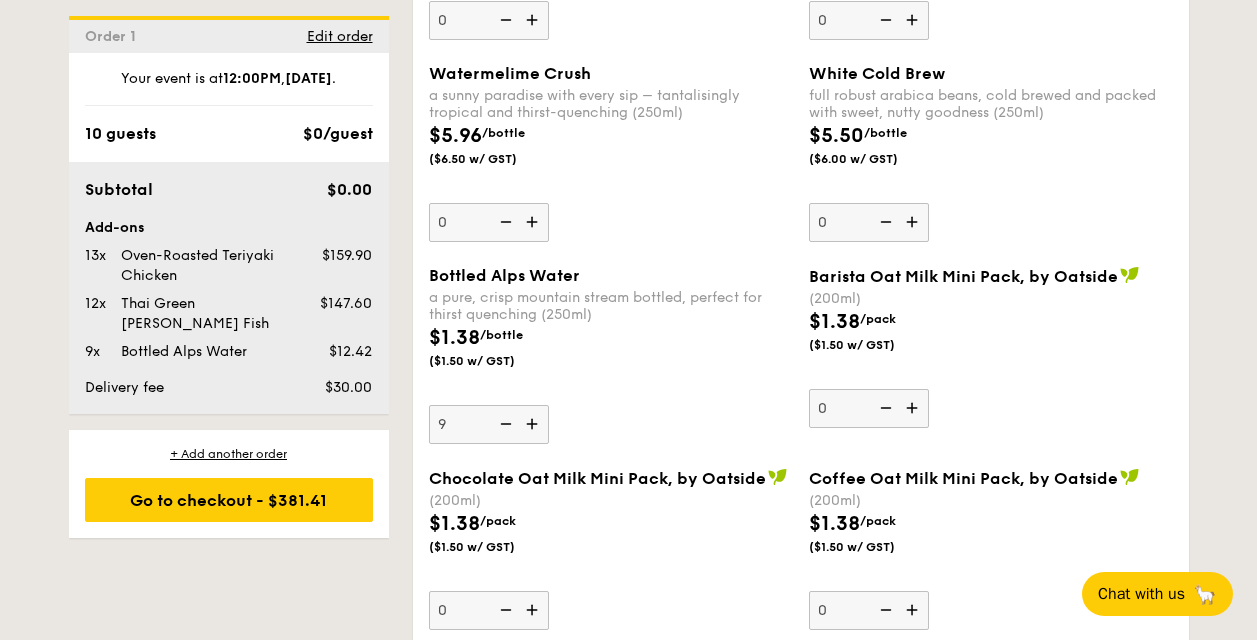 click at bounding box center (534, 424) 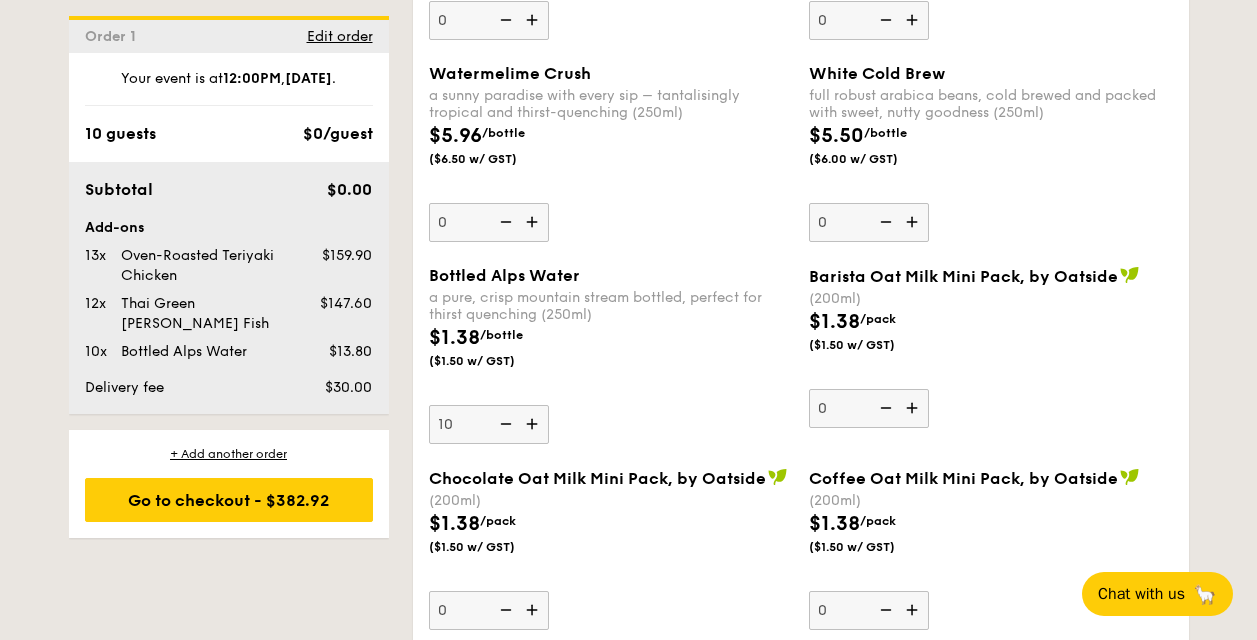 click at bounding box center [534, 424] 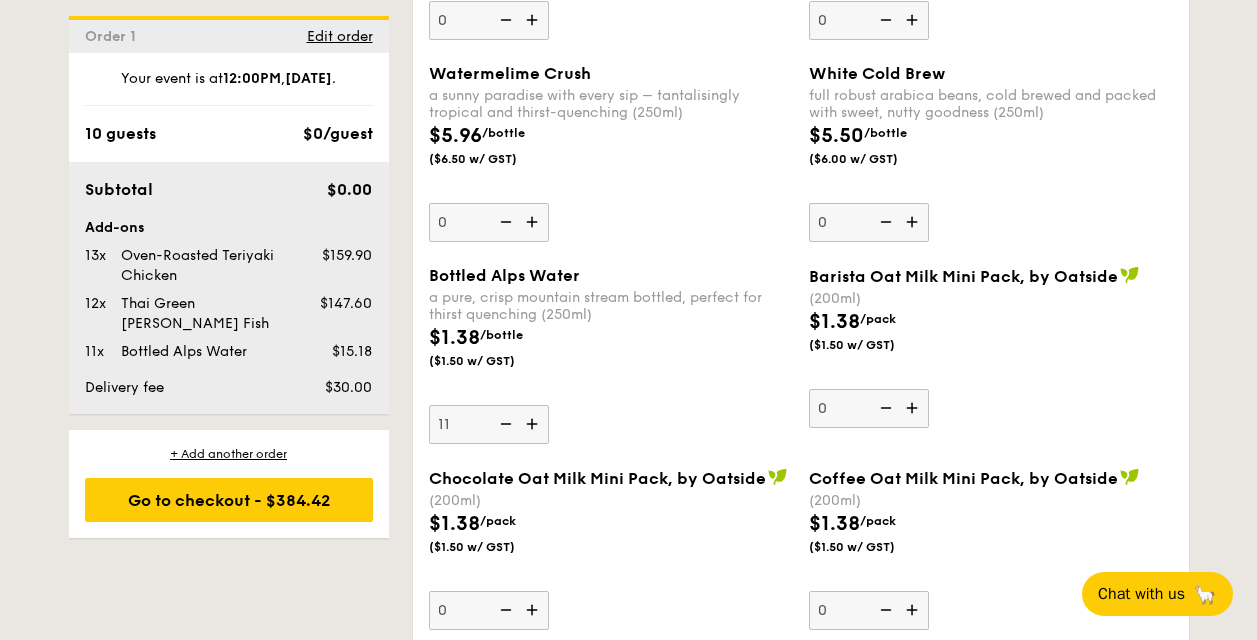 click at bounding box center (534, 424) 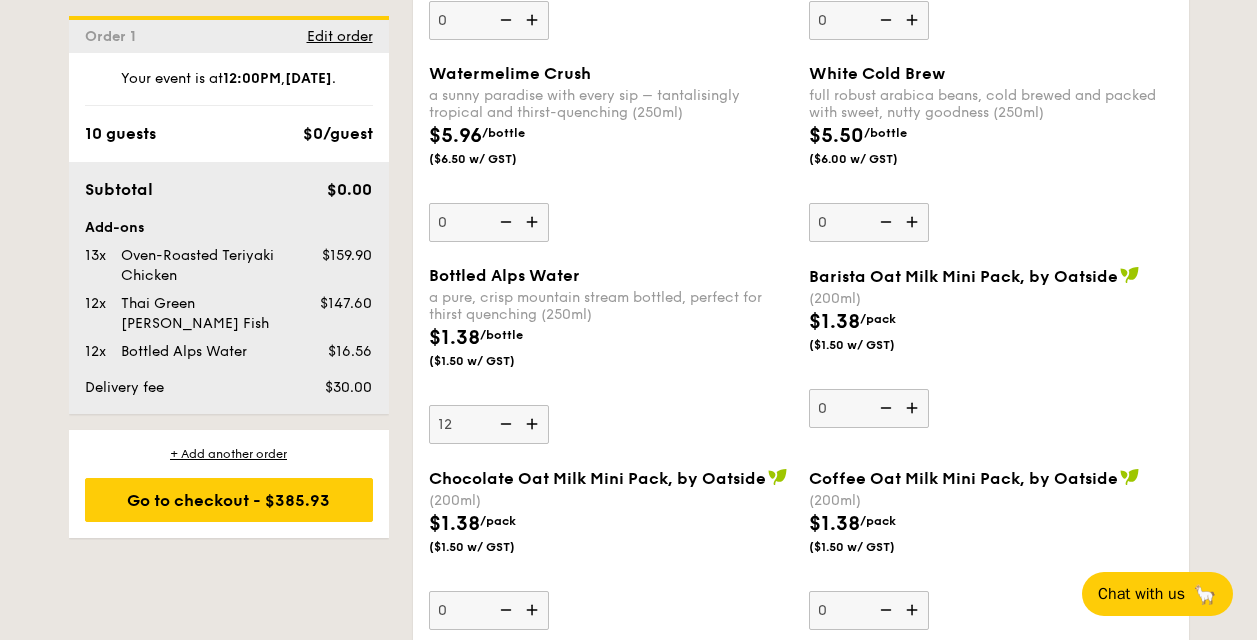 click at bounding box center [534, 424] 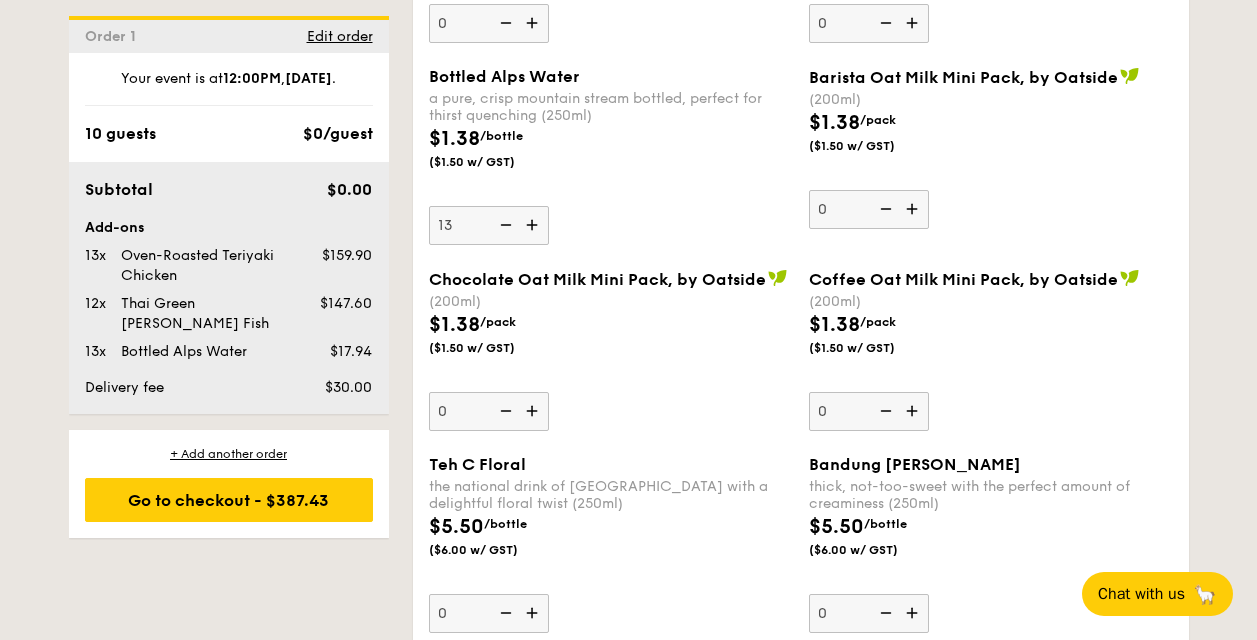 click at bounding box center [504, 225] 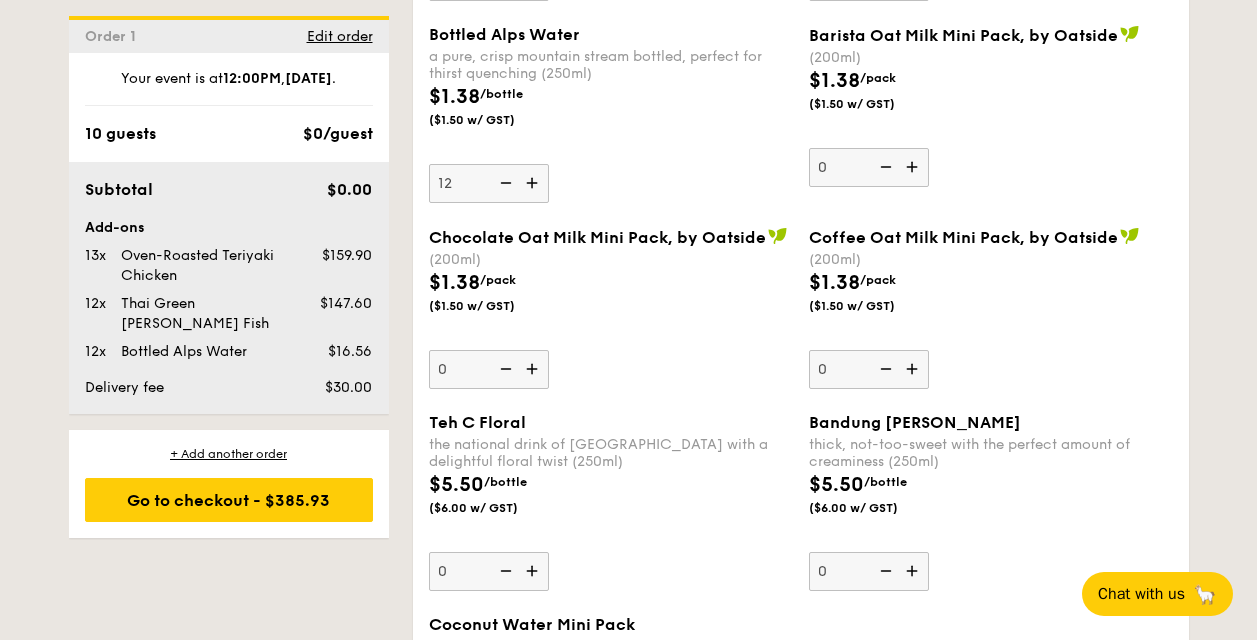 scroll, scrollTop: 5128, scrollLeft: 0, axis: vertical 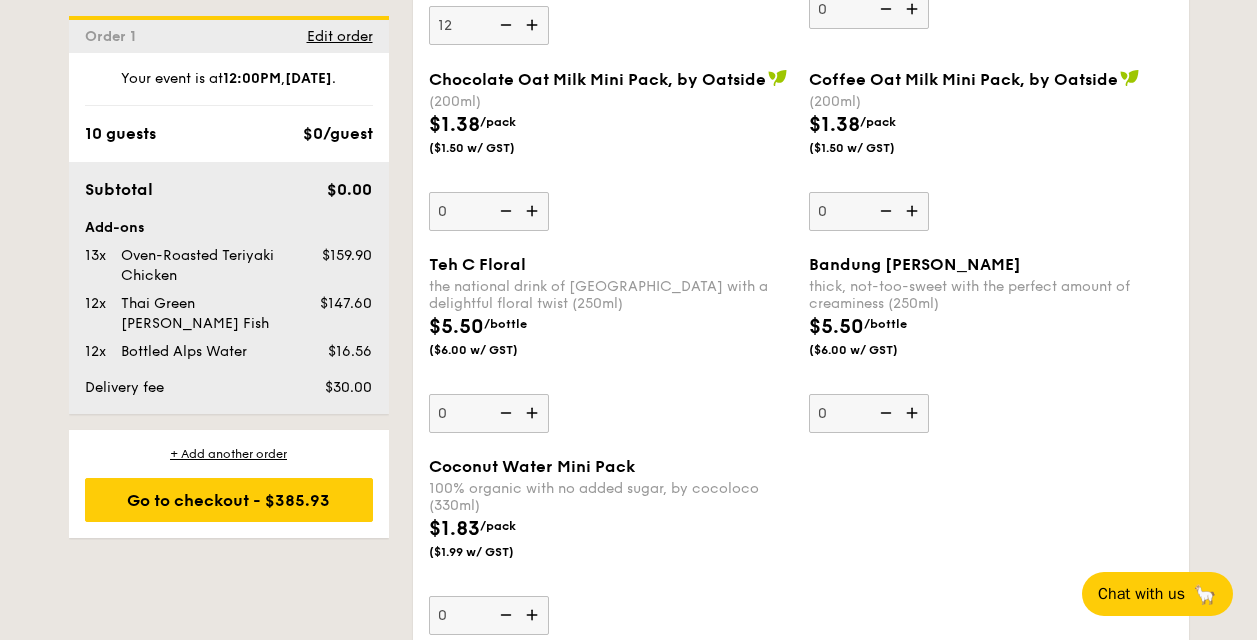 click at bounding box center (534, 615) 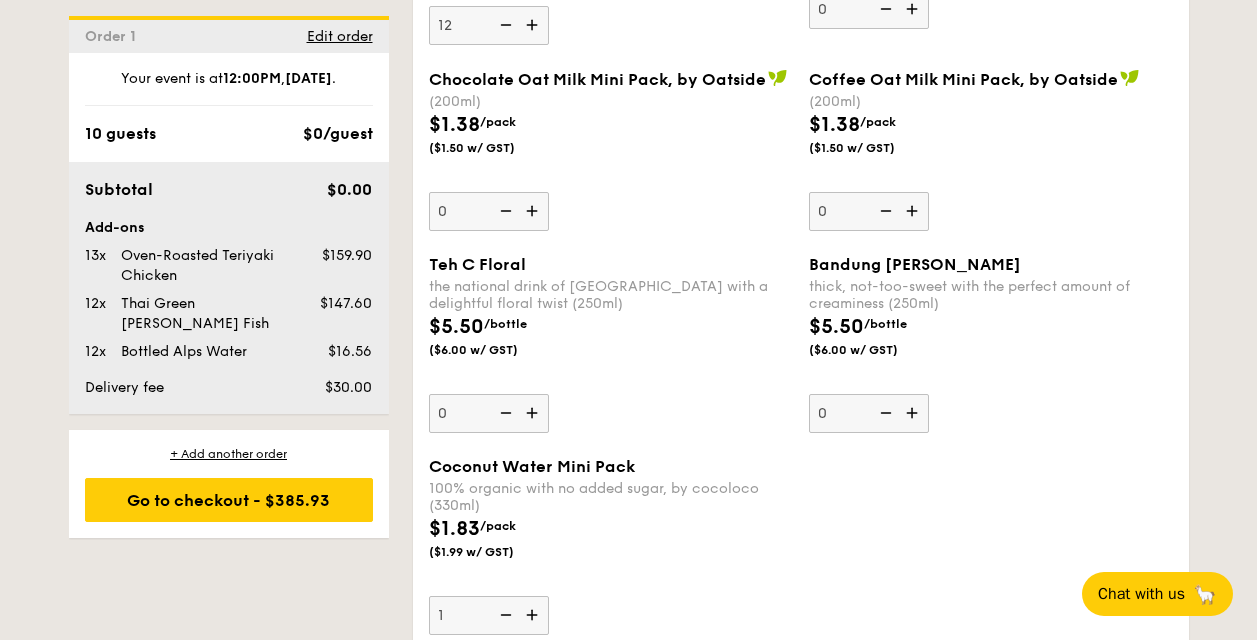 click at bounding box center (534, 615) 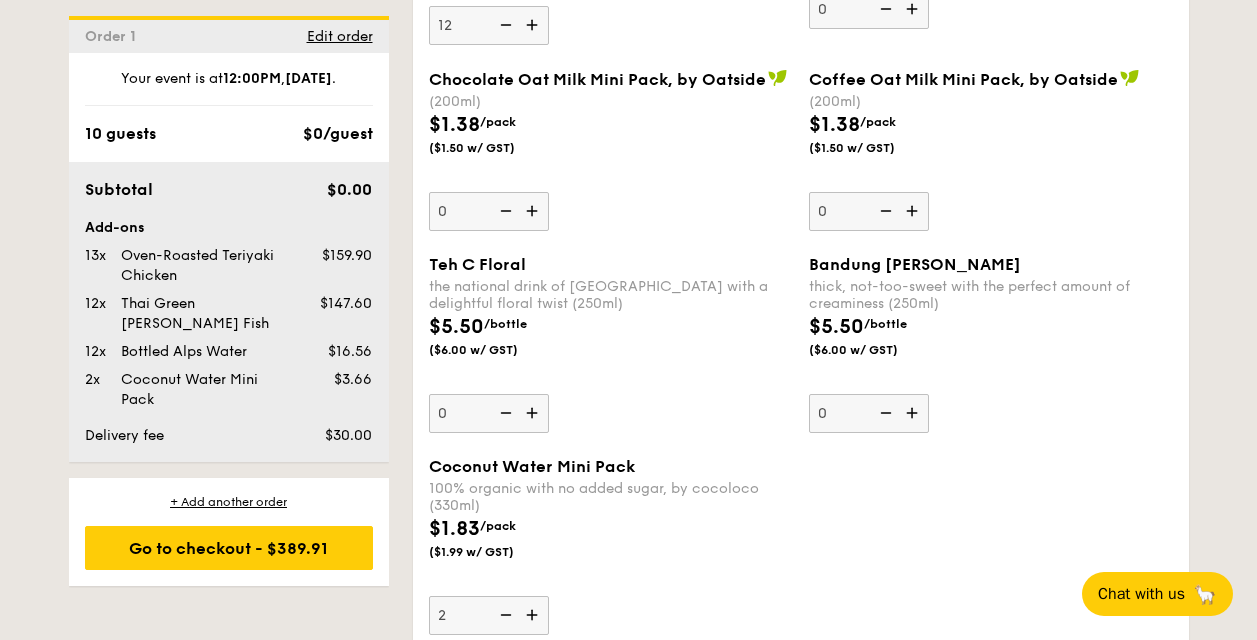 click at bounding box center (534, 615) 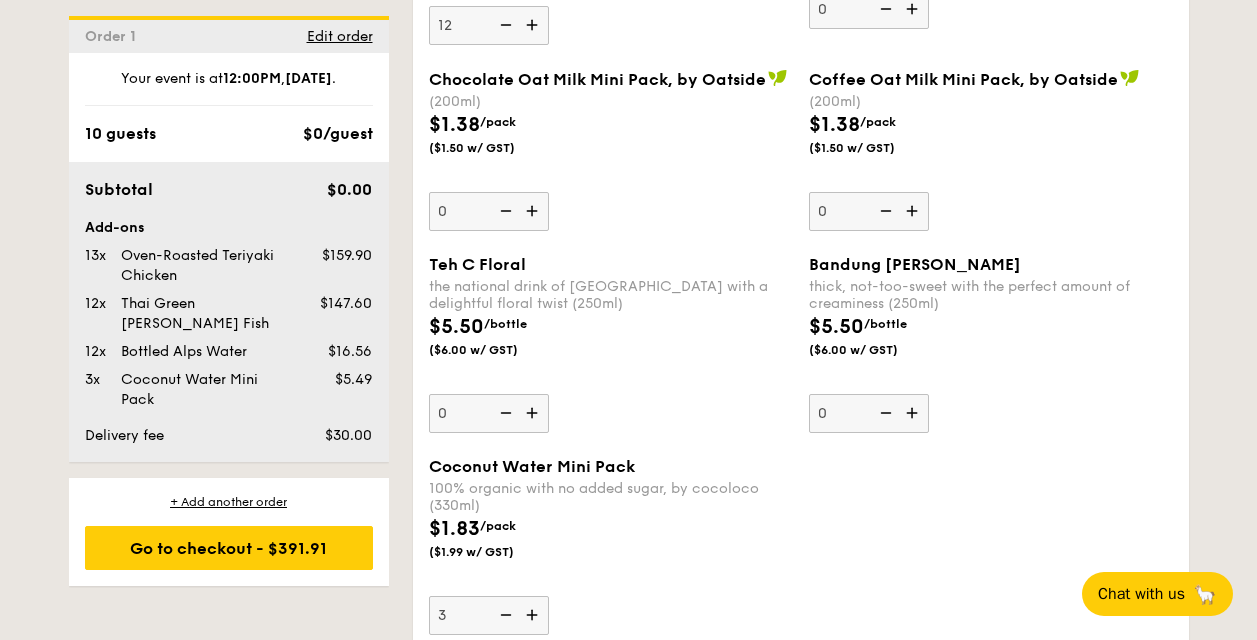 click at bounding box center [534, 615] 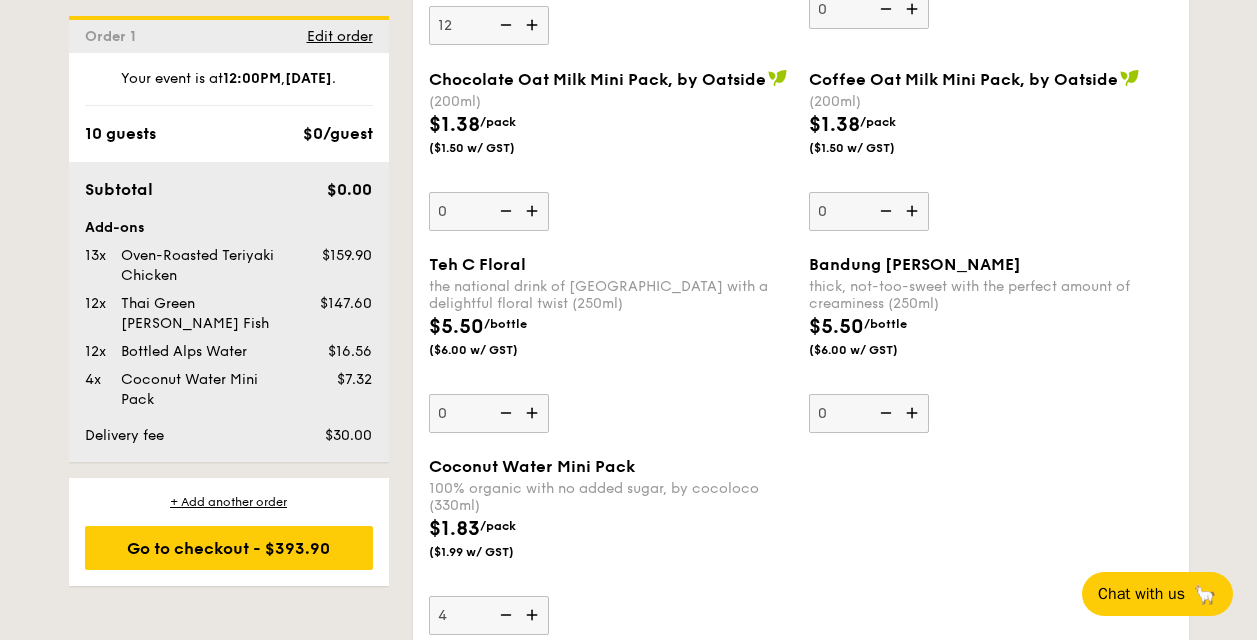 click at bounding box center (534, 615) 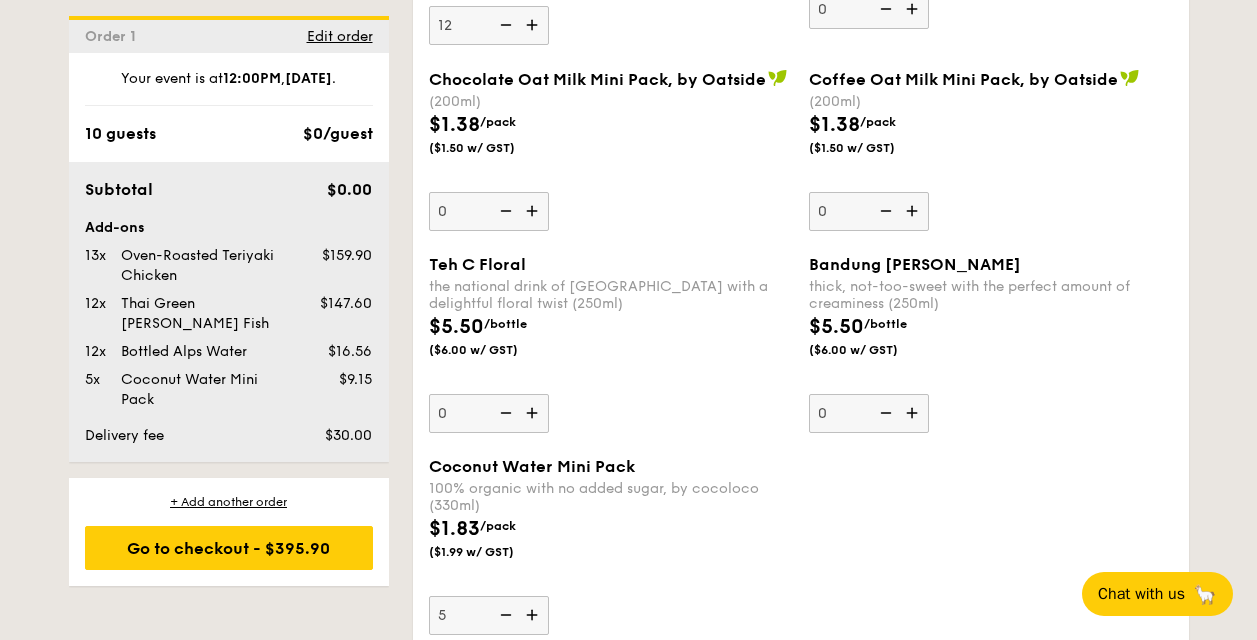 click at bounding box center (534, 615) 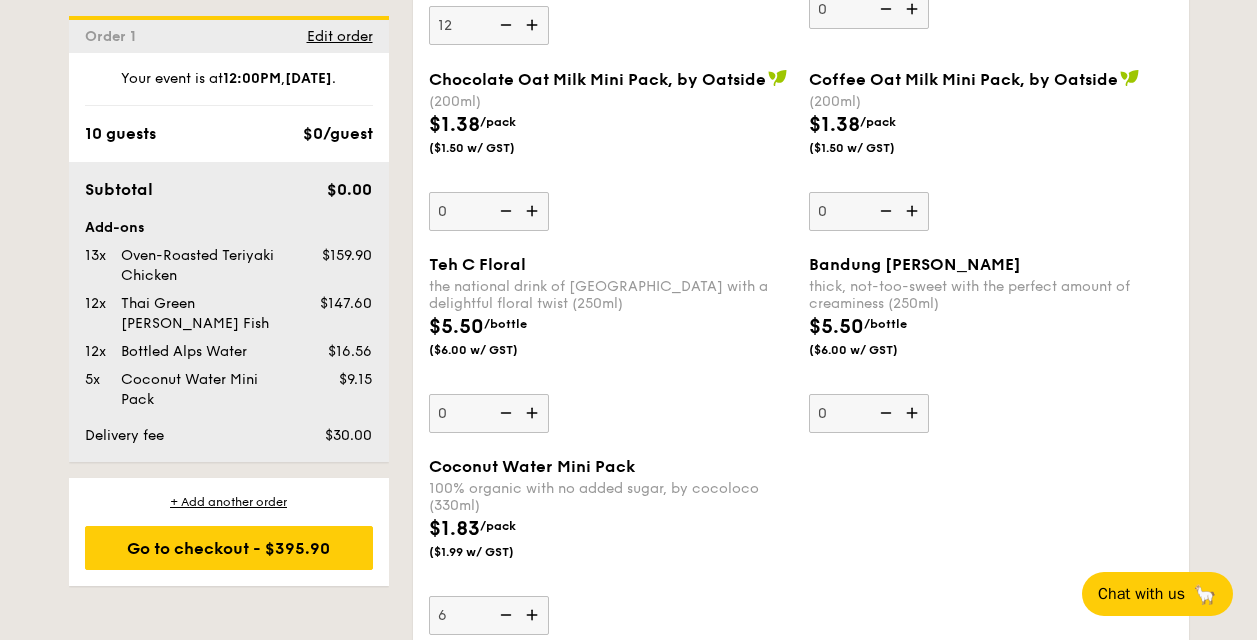 click at bounding box center (534, 615) 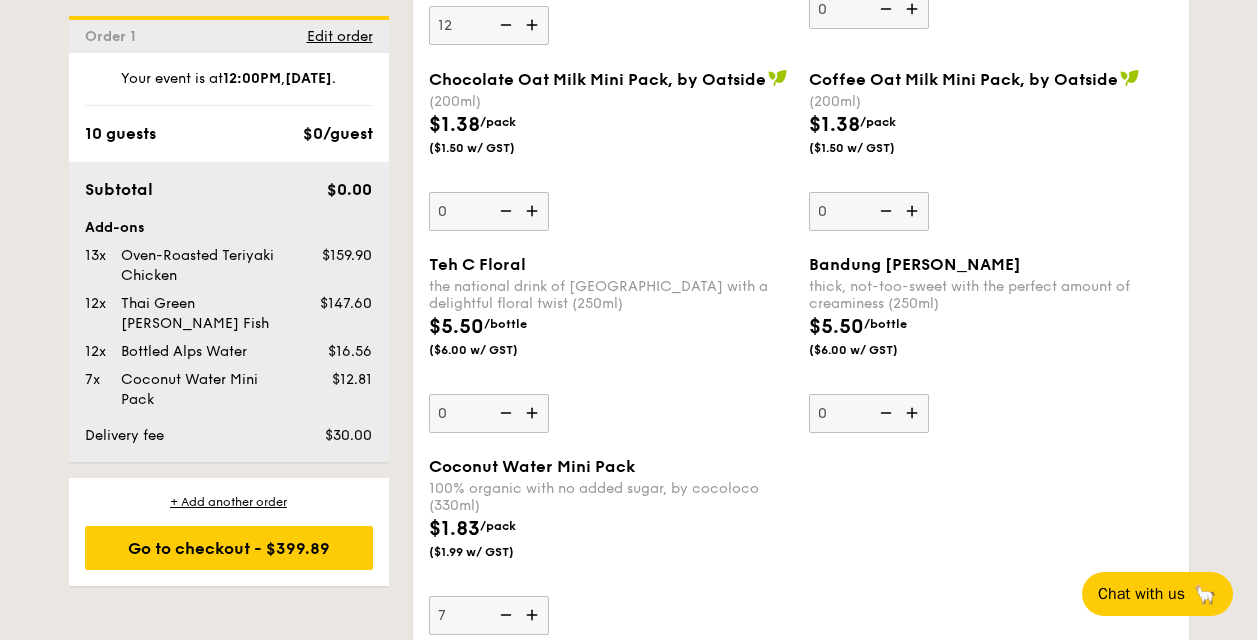 click at bounding box center [534, 615] 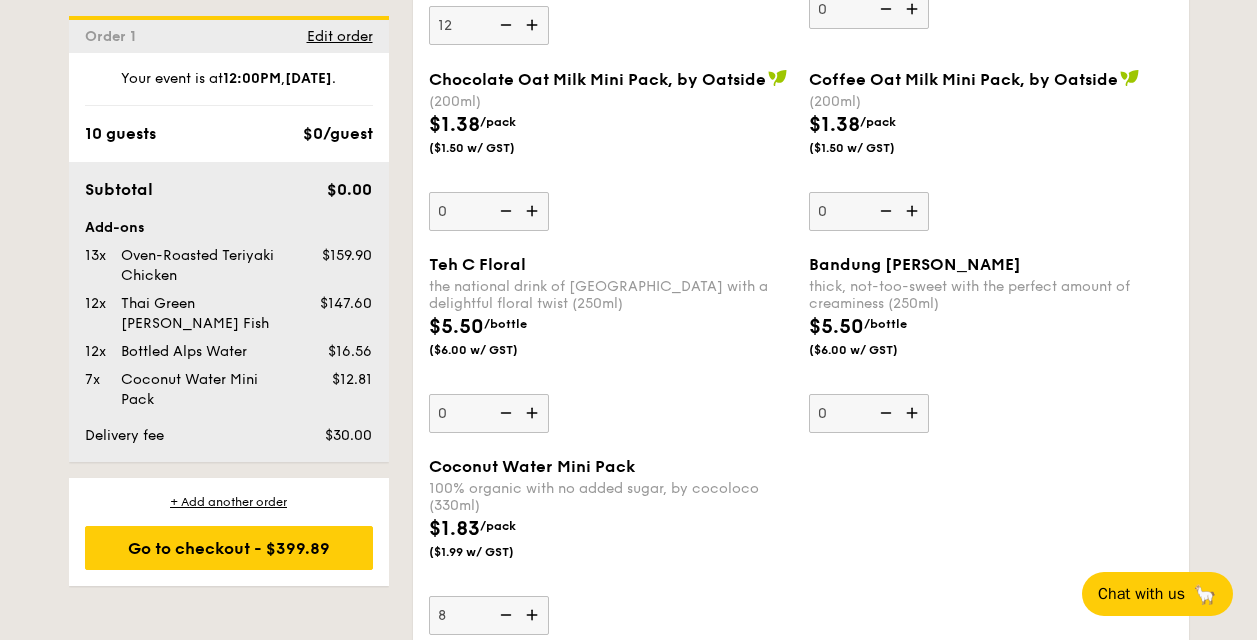 click at bounding box center (534, 615) 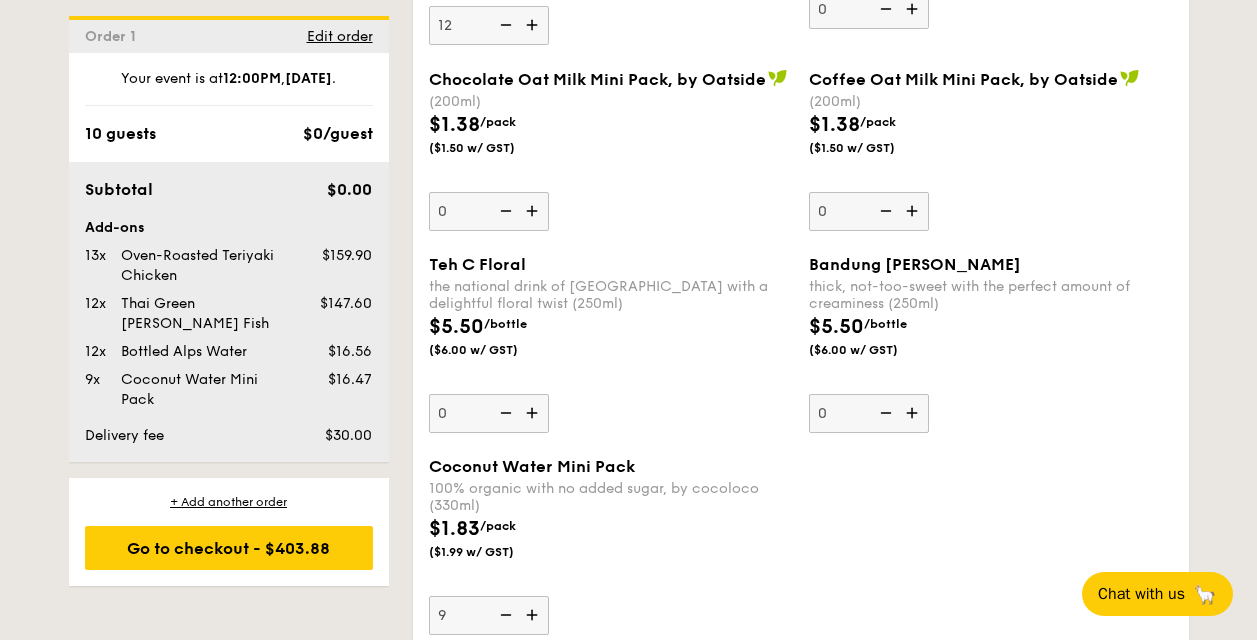 click at bounding box center [534, 615] 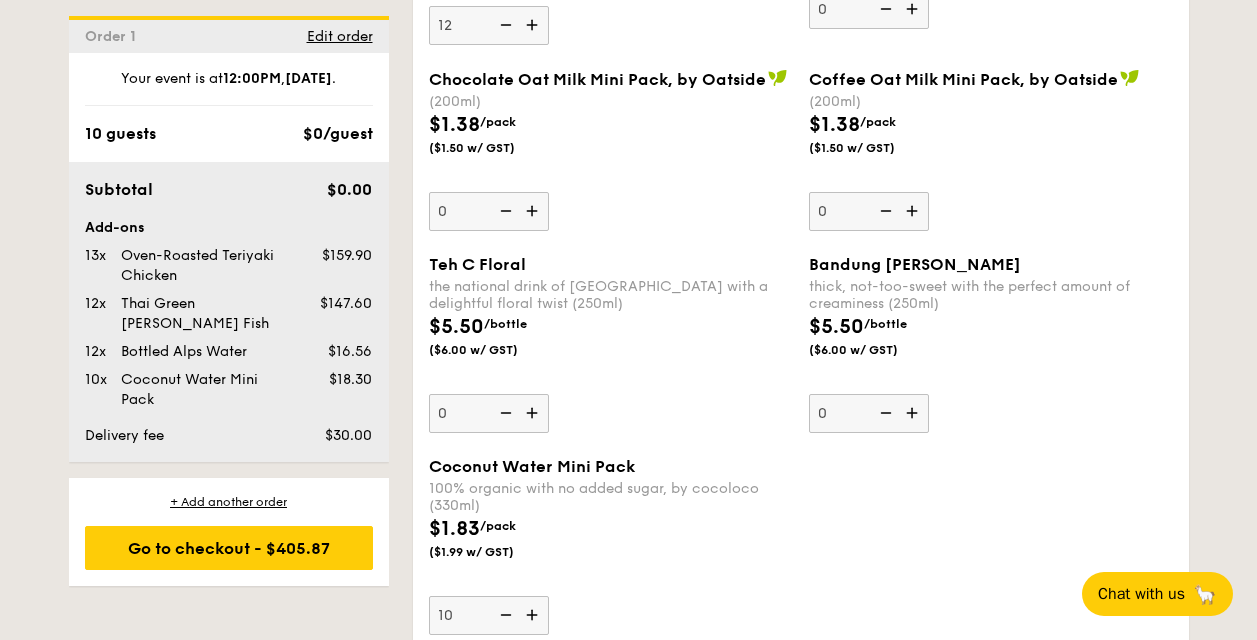 click at bounding box center (534, 615) 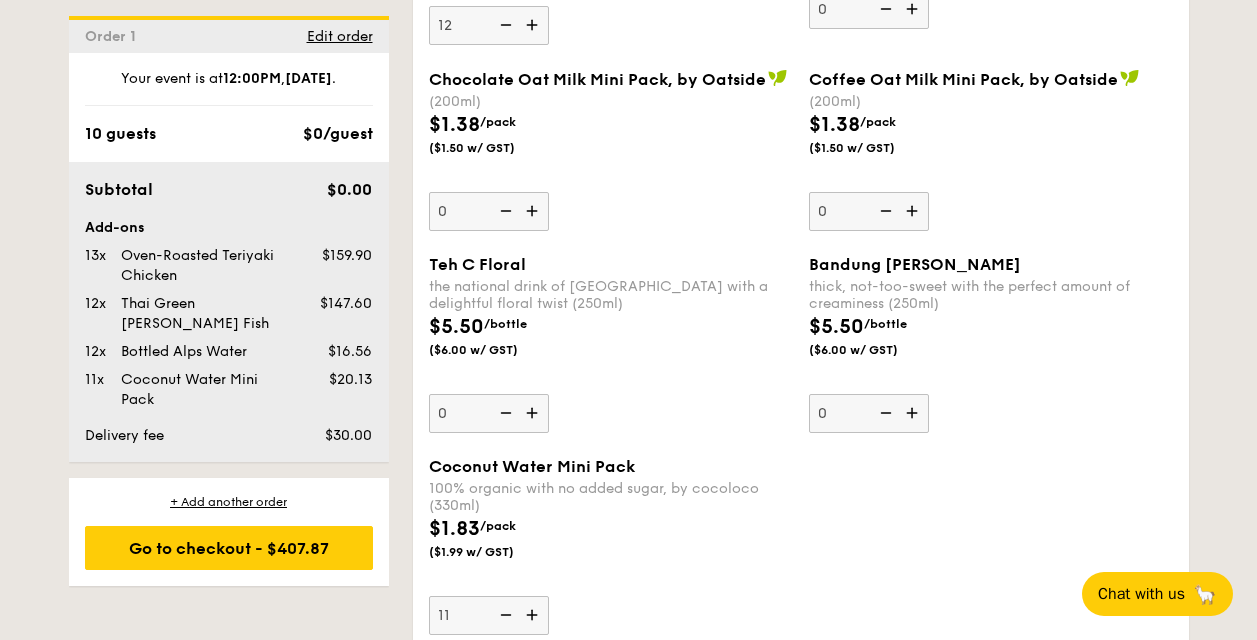 click at bounding box center (534, 615) 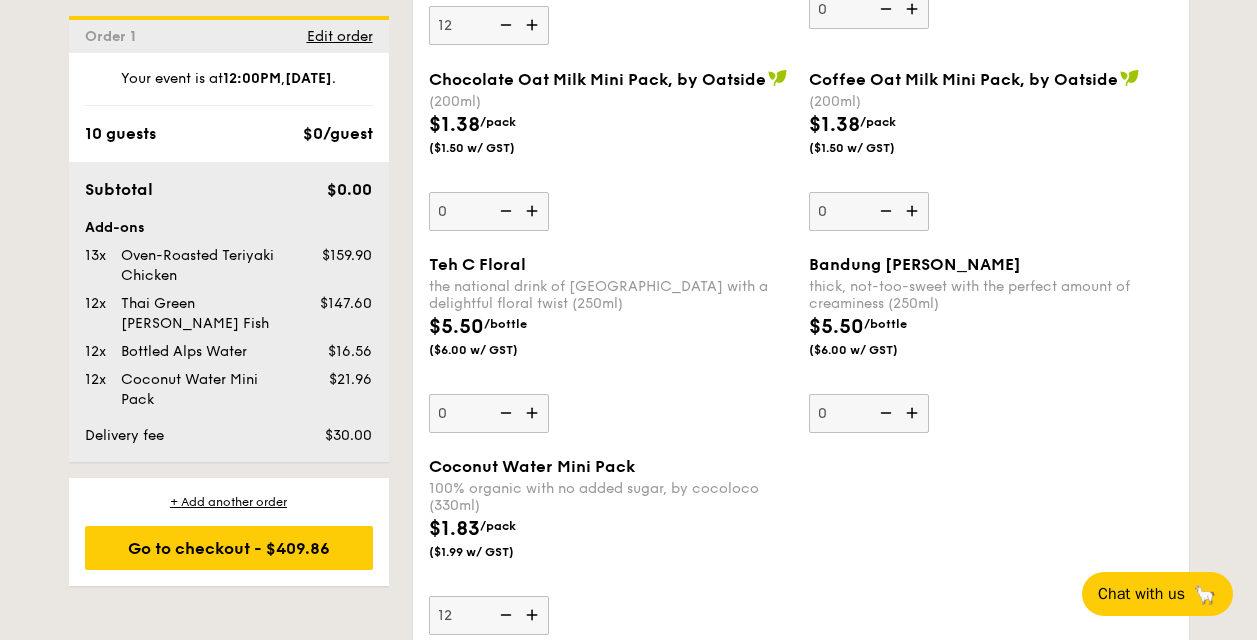 click at bounding box center (534, 615) 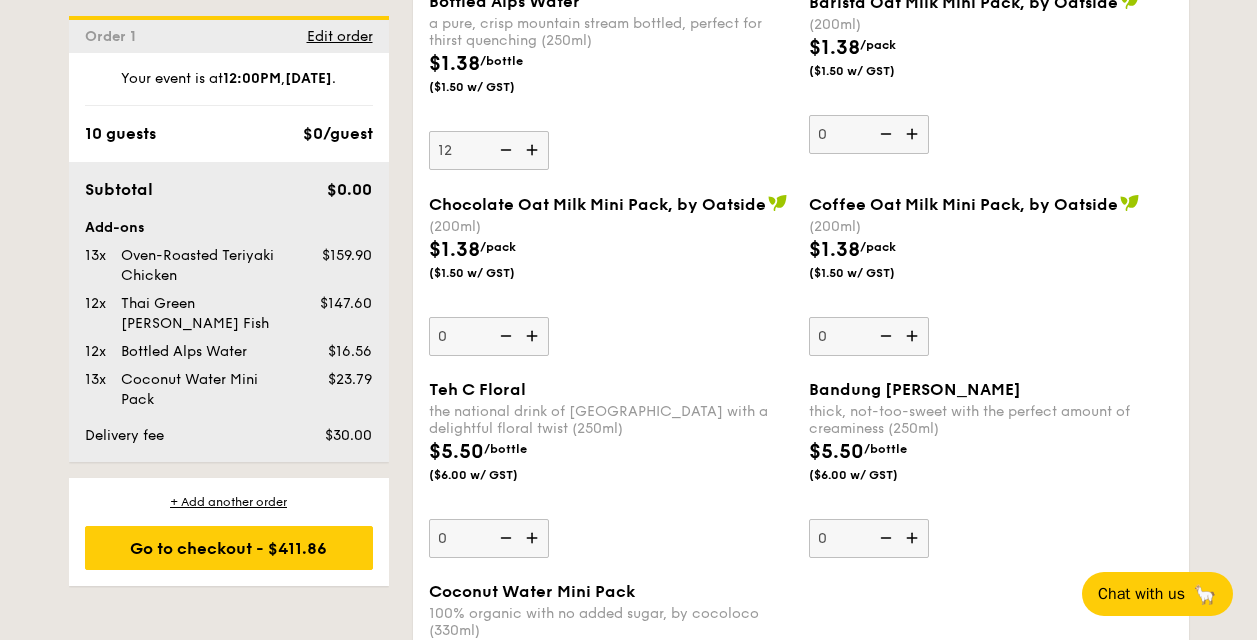 scroll, scrollTop: 5028, scrollLeft: 0, axis: vertical 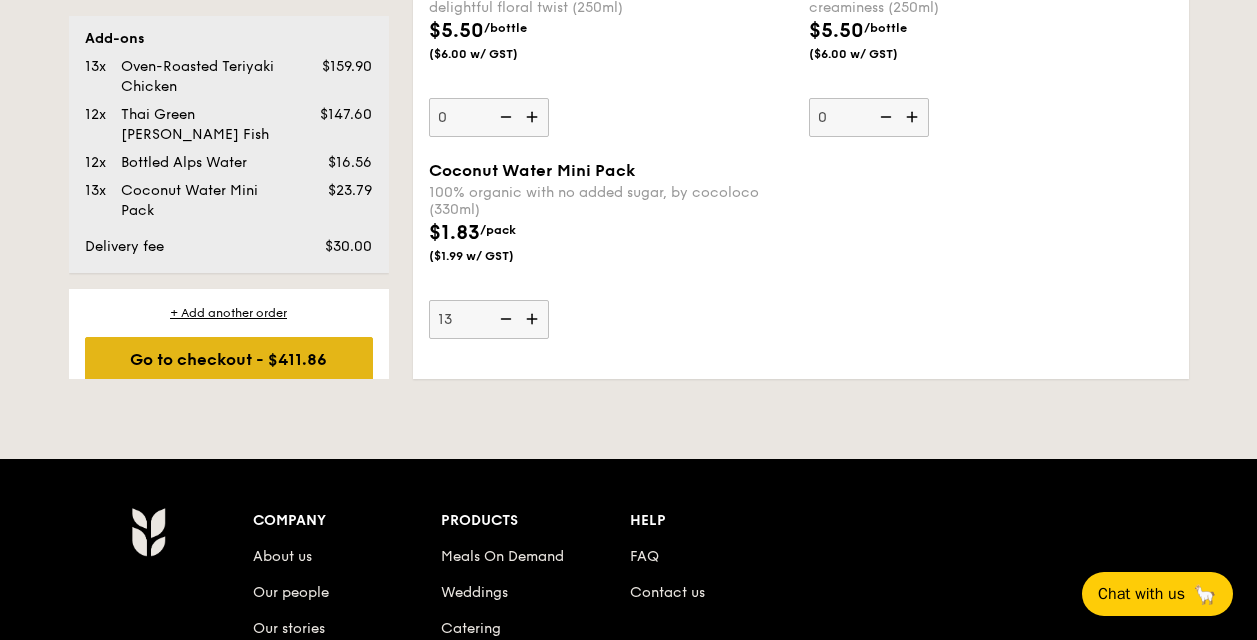 click on "Go to checkout
- $411.86" at bounding box center [229, 359] 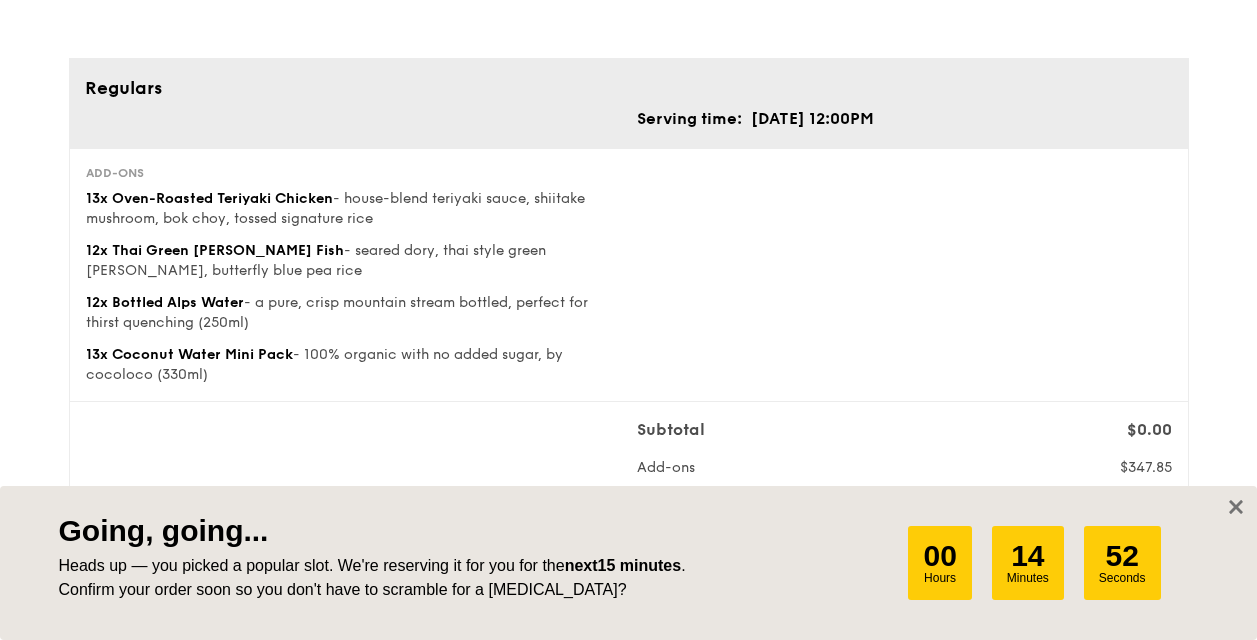scroll, scrollTop: 61, scrollLeft: 0, axis: vertical 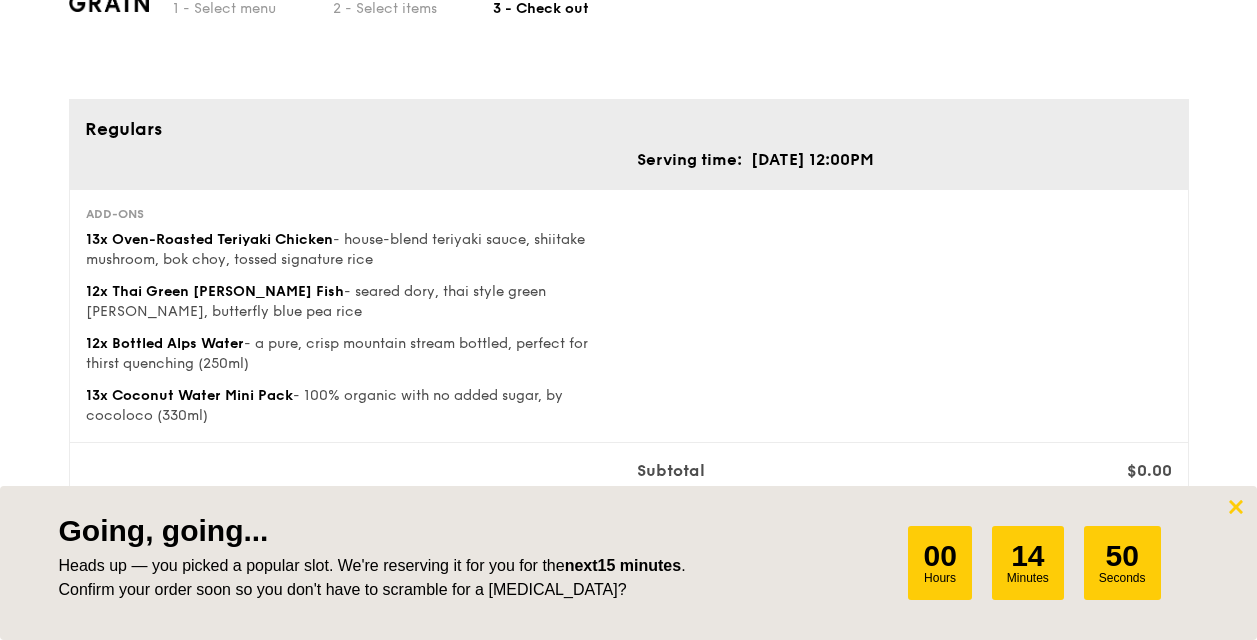 click 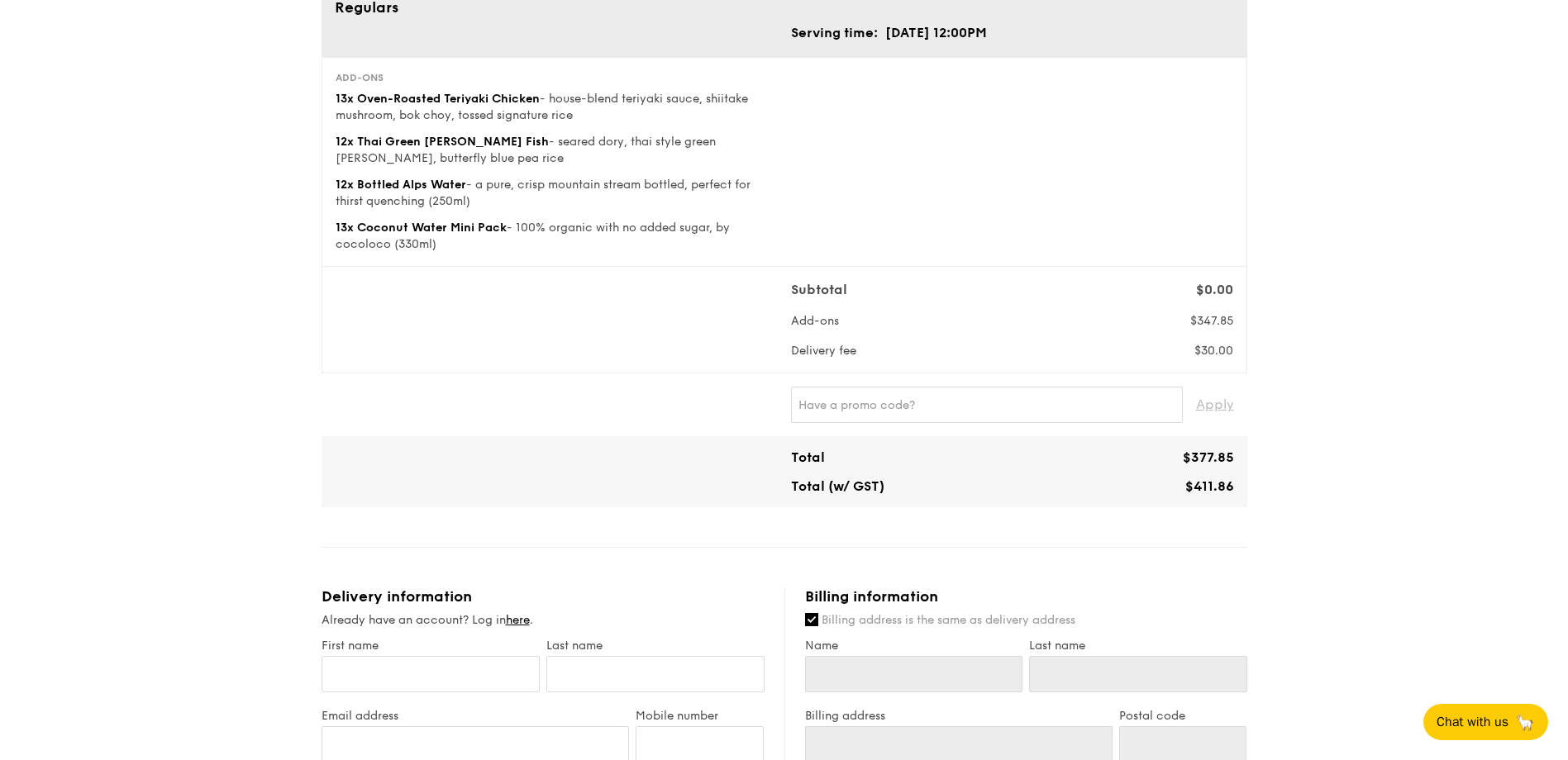 scroll, scrollTop: 0, scrollLeft: 0, axis: both 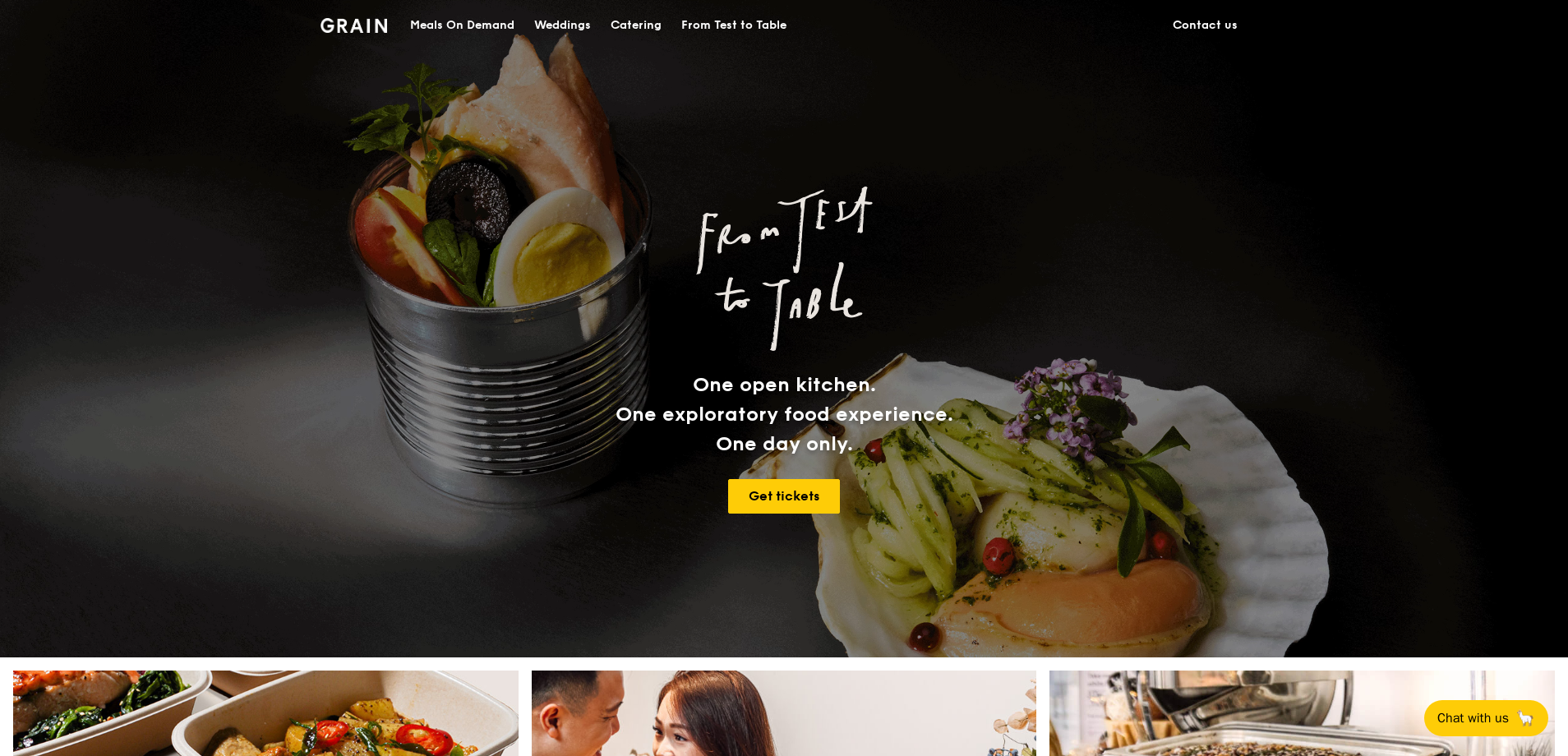 click on "Catering" at bounding box center (636, 25) 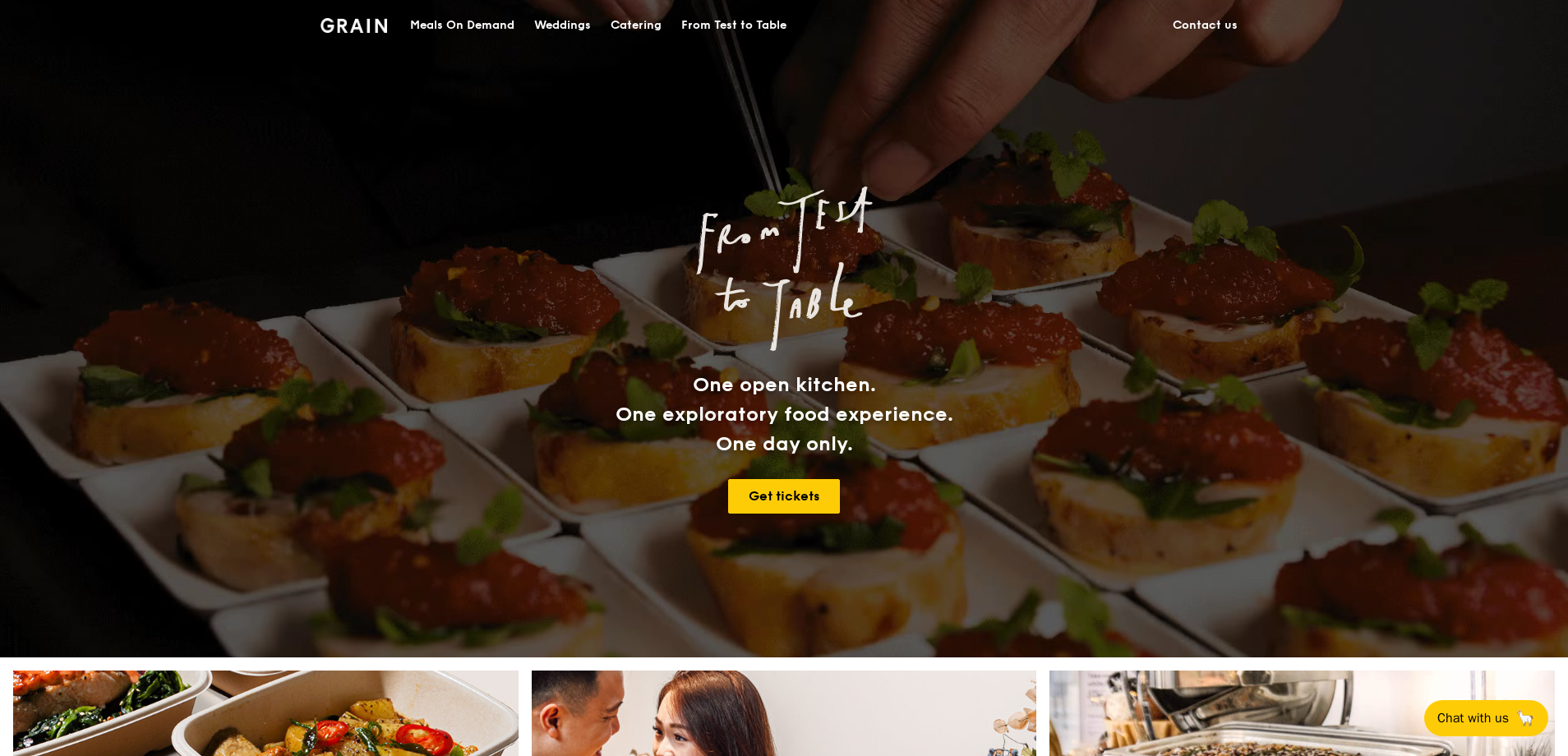 scroll, scrollTop: 0, scrollLeft: 0, axis: both 